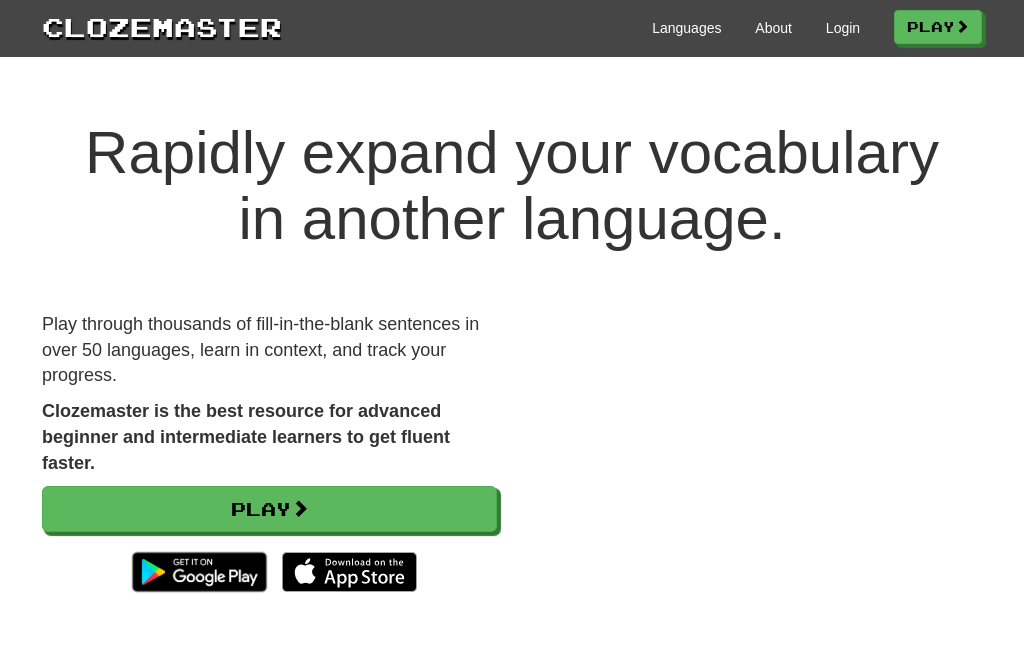 scroll, scrollTop: 0, scrollLeft: 0, axis: both 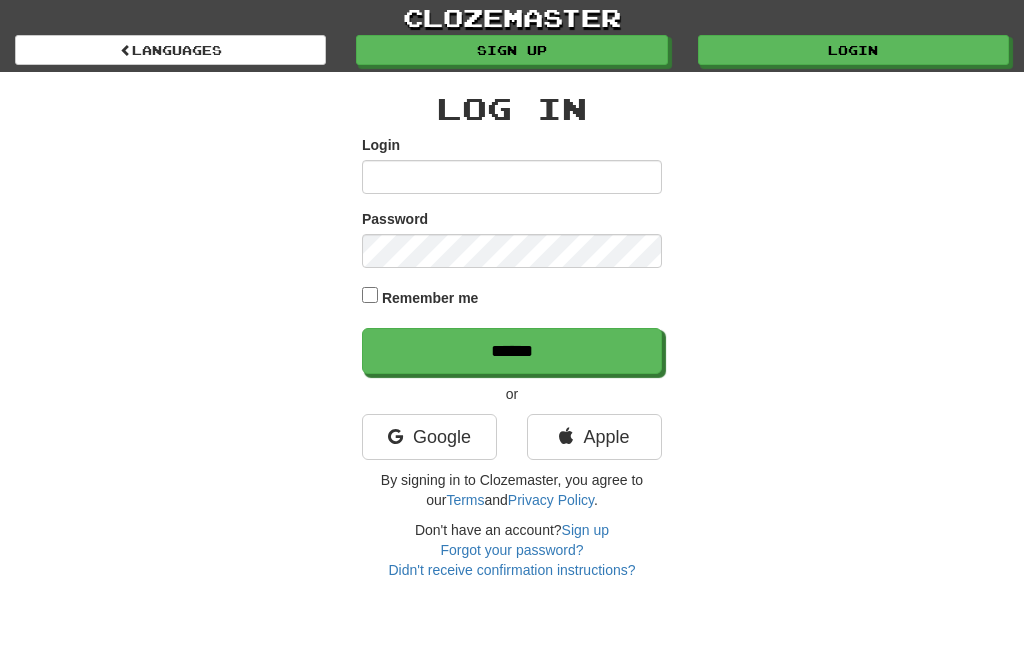 click on "Google" at bounding box center [429, 437] 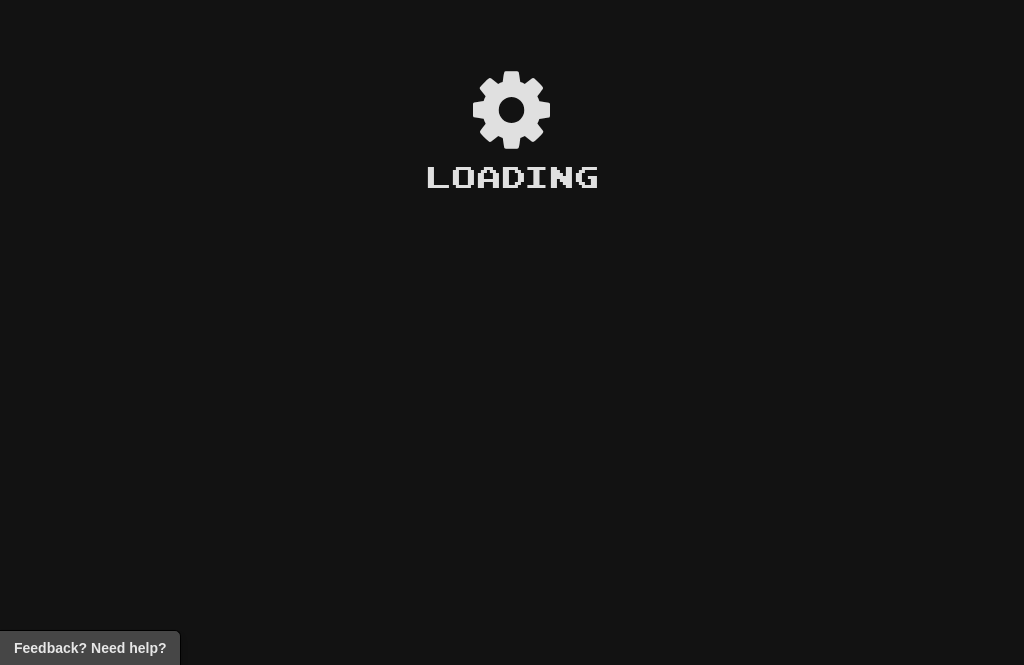 scroll, scrollTop: 0, scrollLeft: 0, axis: both 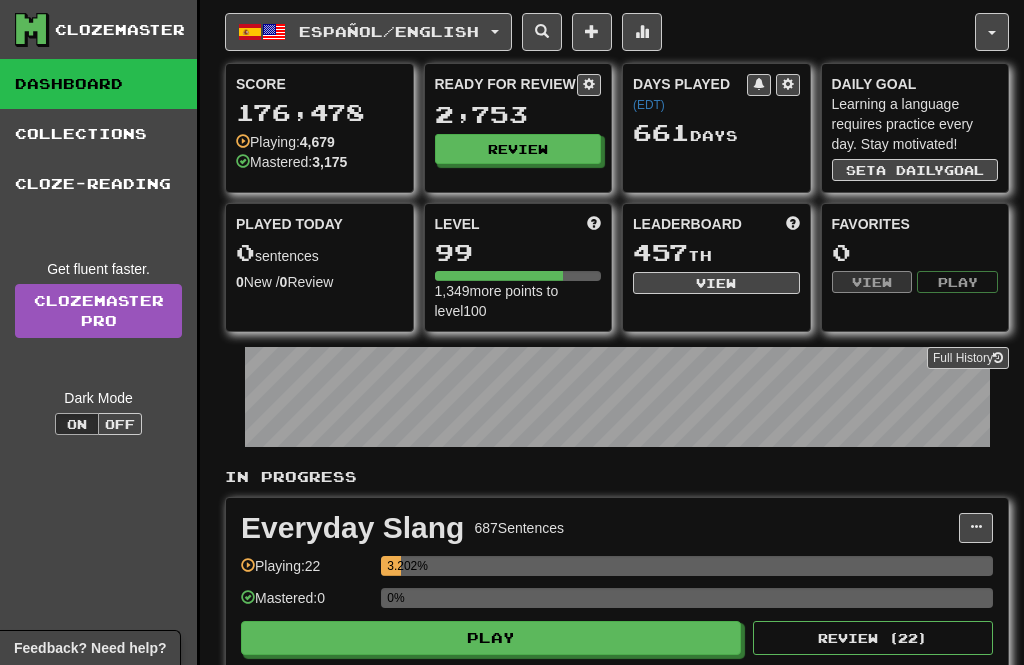 click on "Español  /  English" at bounding box center (389, 31) 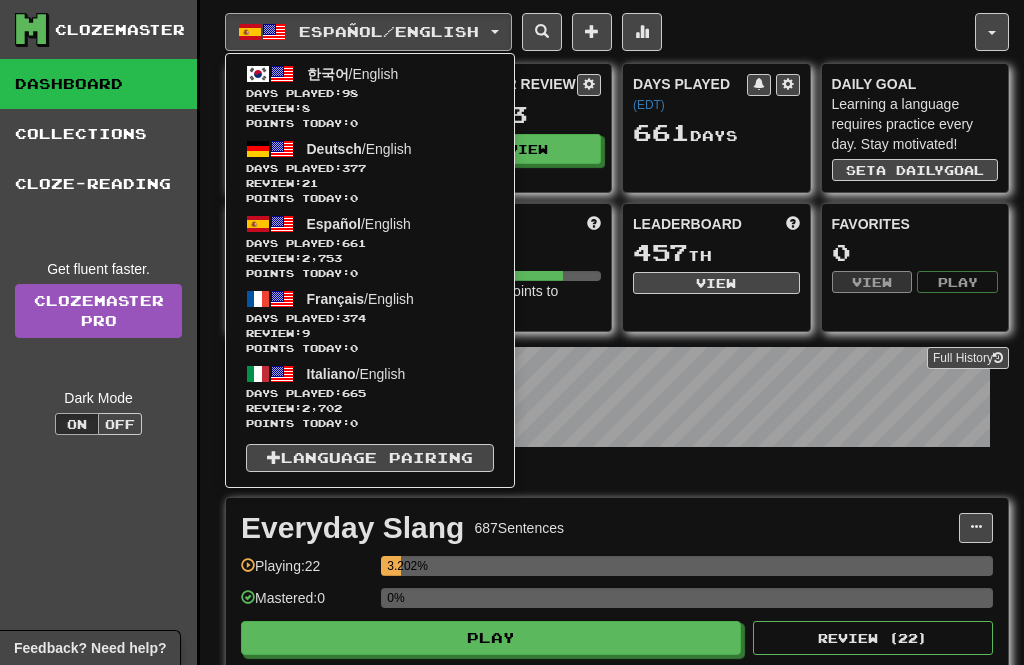 click on "Days Played:  98" at bounding box center (370, 93) 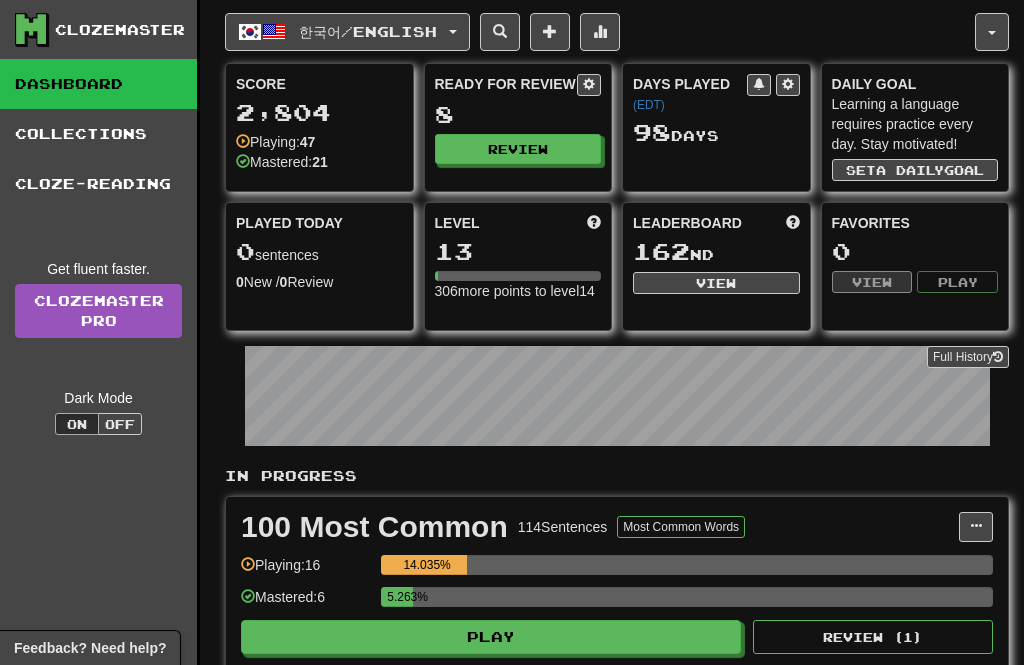 scroll, scrollTop: 0, scrollLeft: 0, axis: both 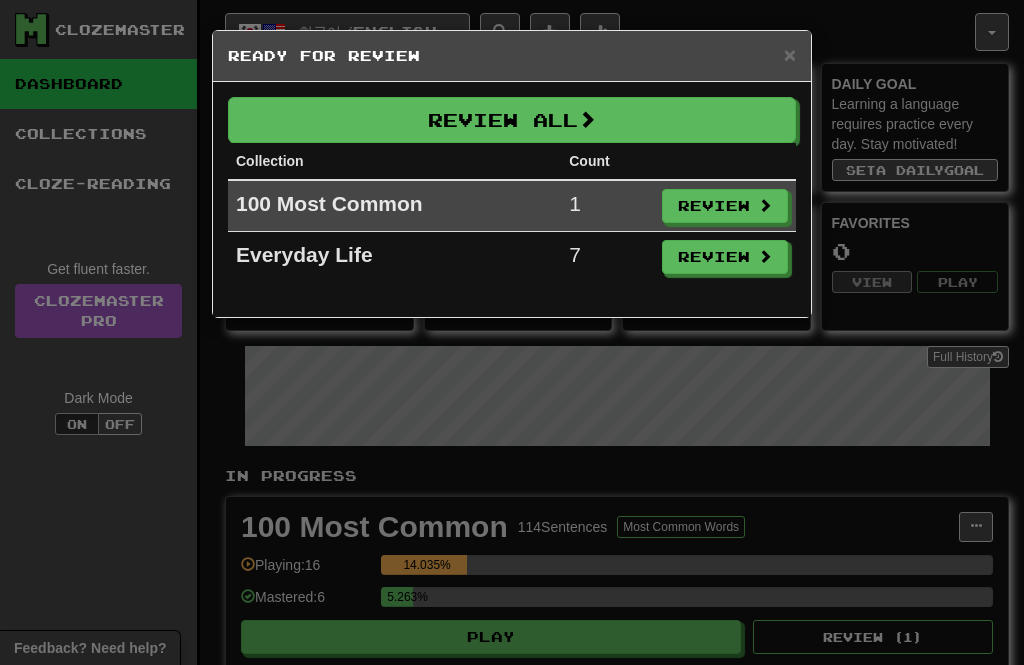click on "Review All" at bounding box center (512, 120) 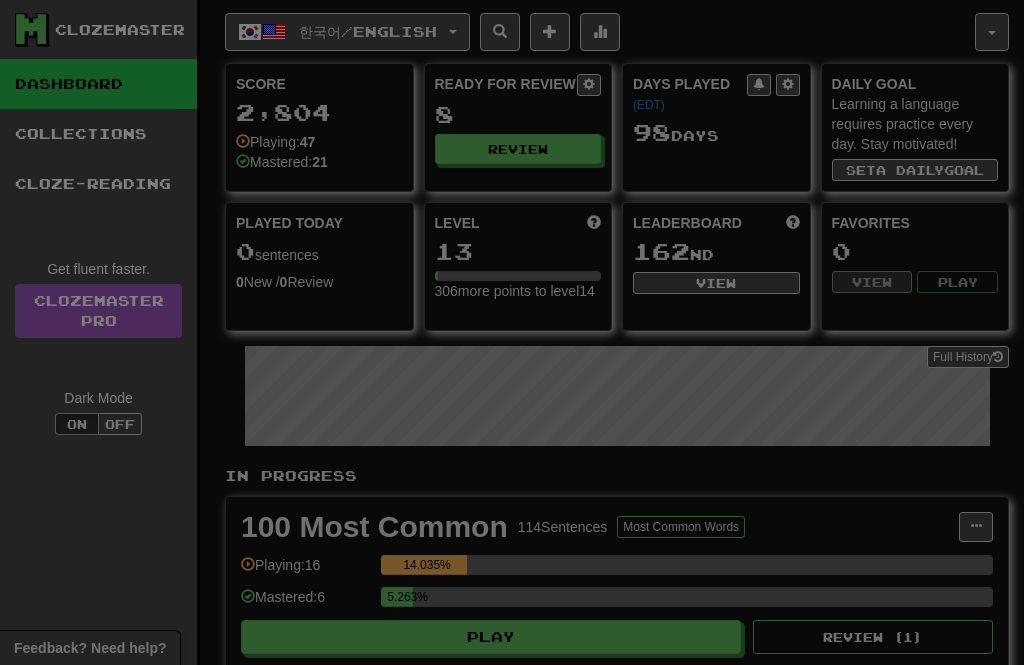 select on "**" 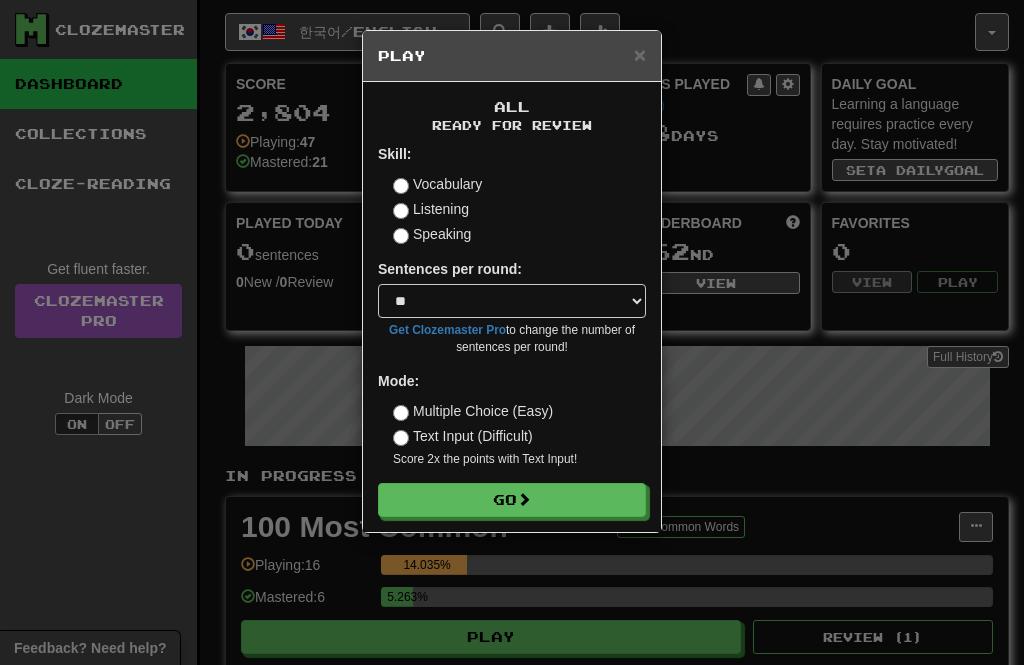 click on "Go" at bounding box center [512, 500] 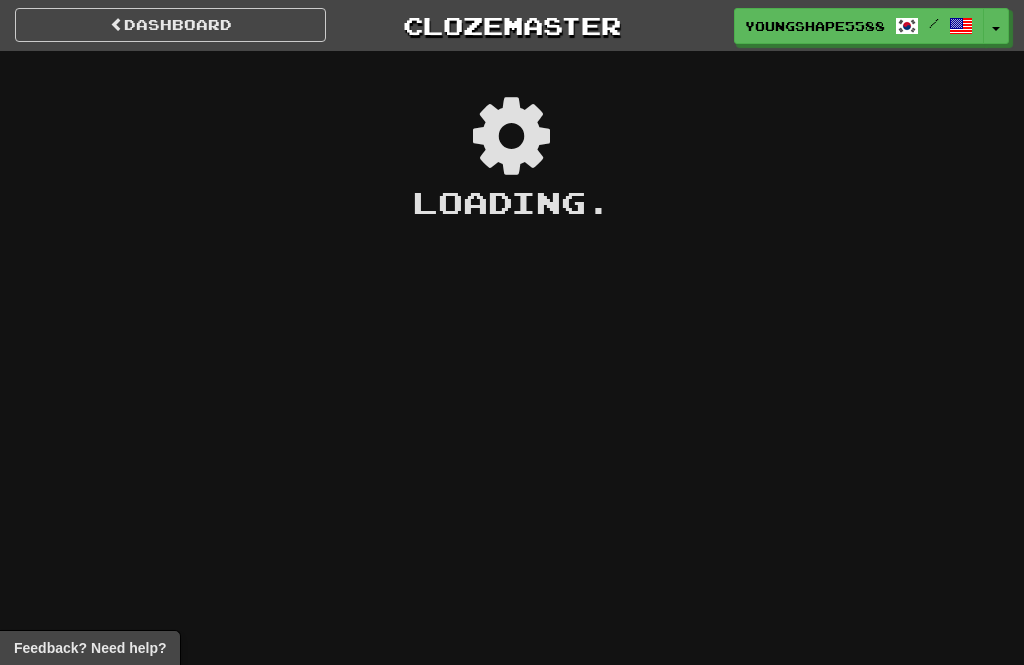 scroll, scrollTop: 0, scrollLeft: 0, axis: both 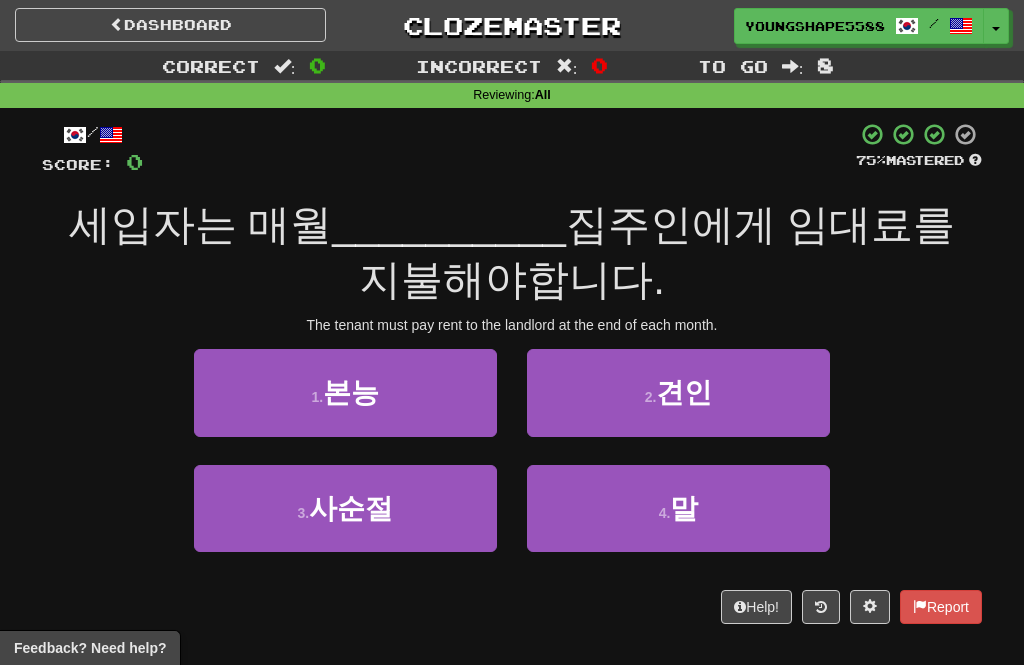 click on "4 .  말" at bounding box center (678, 508) 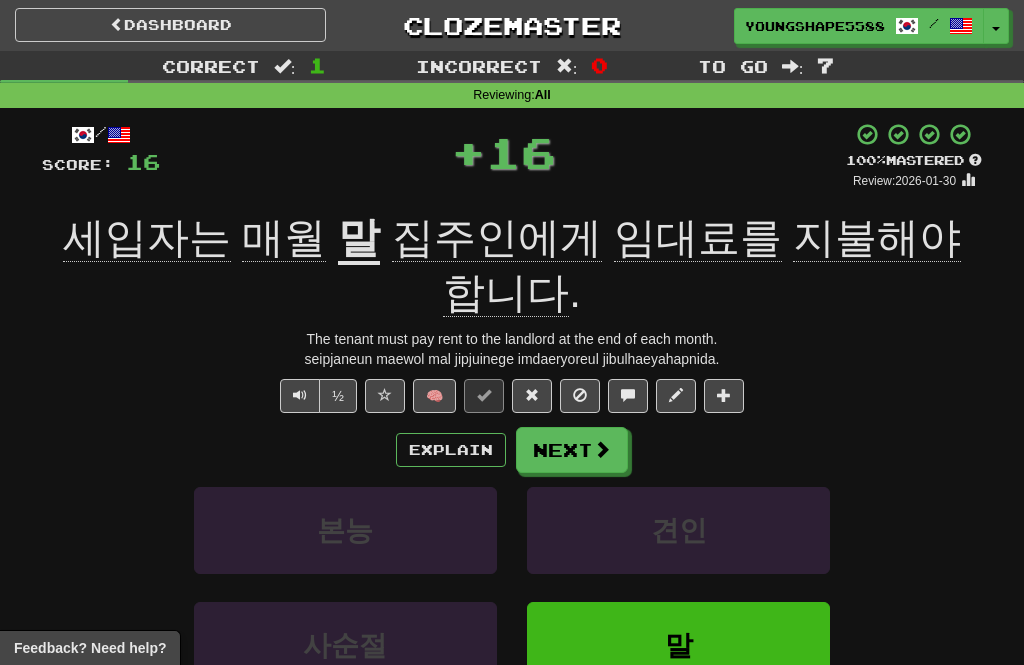 click on "Next" at bounding box center (572, 450) 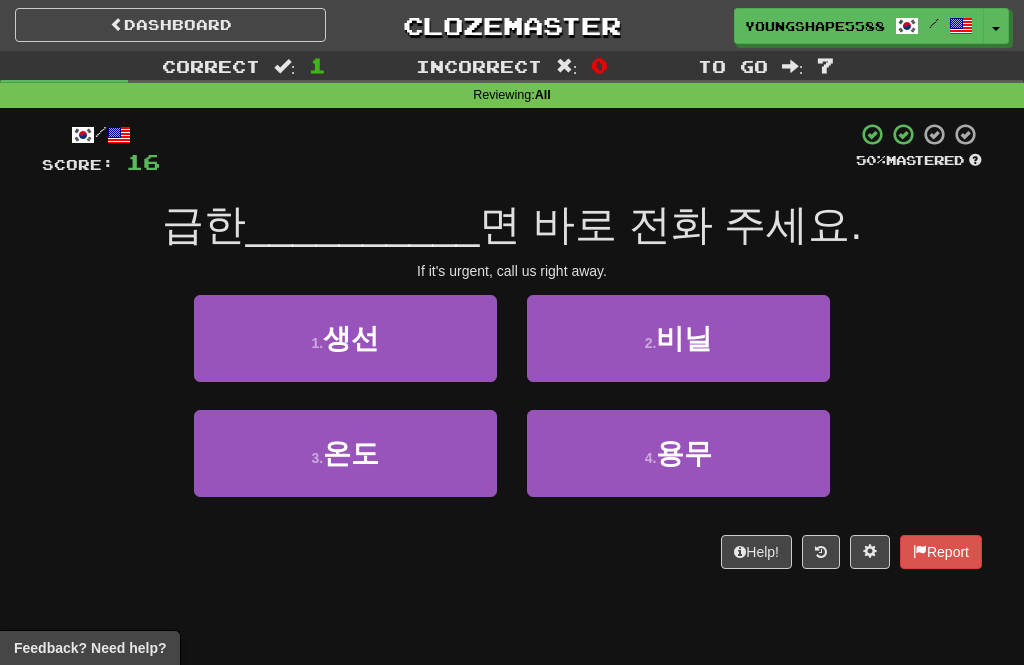 click on "비닐" at bounding box center [684, 338] 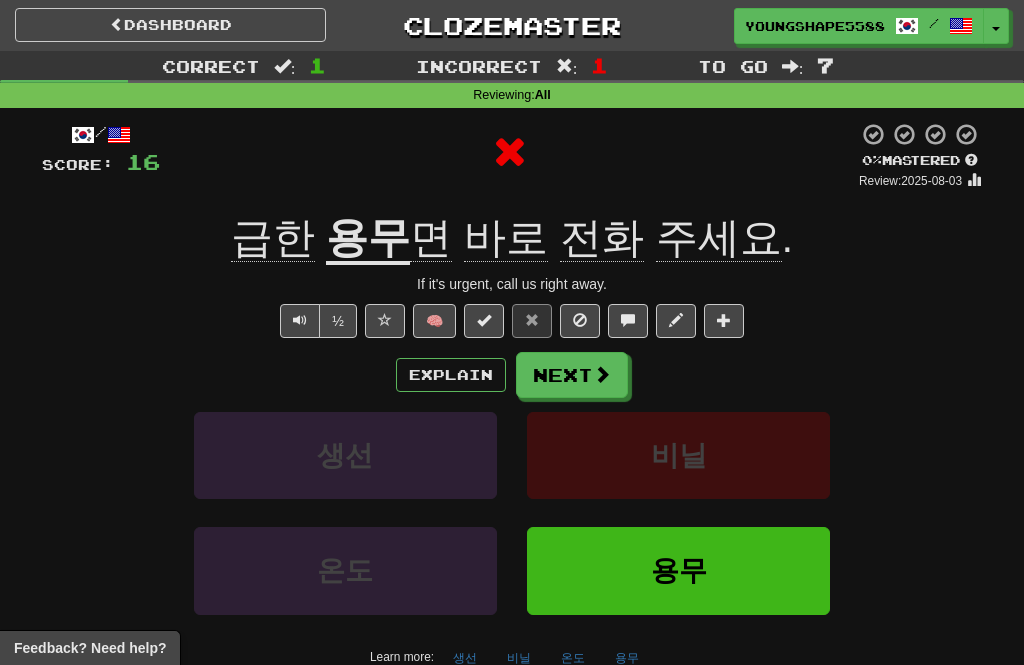click on "Next" at bounding box center [572, 375] 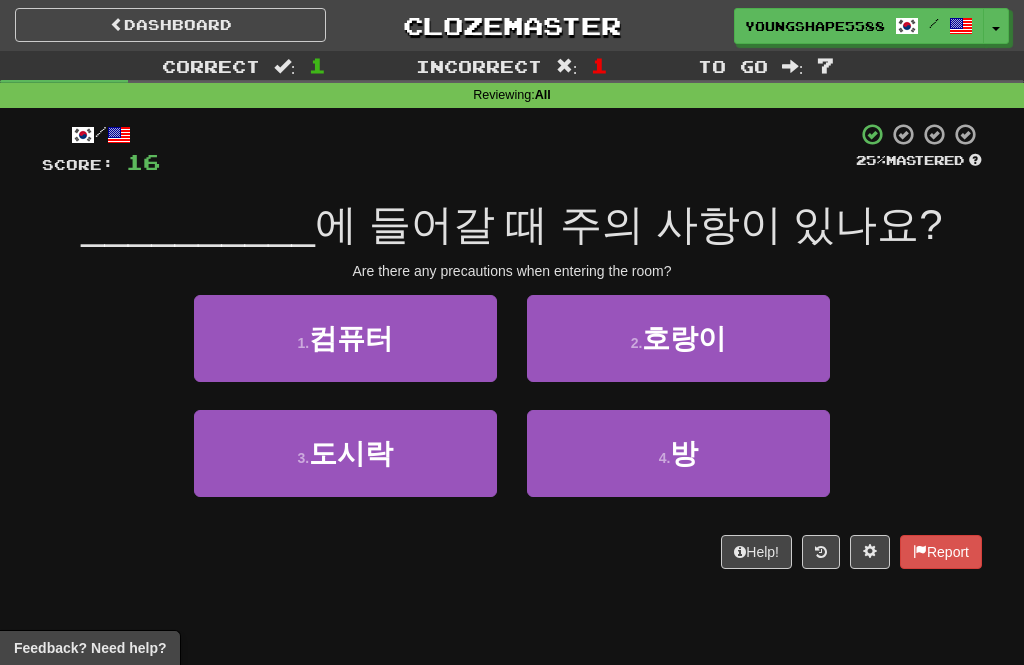 click on "도시락" at bounding box center [351, 453] 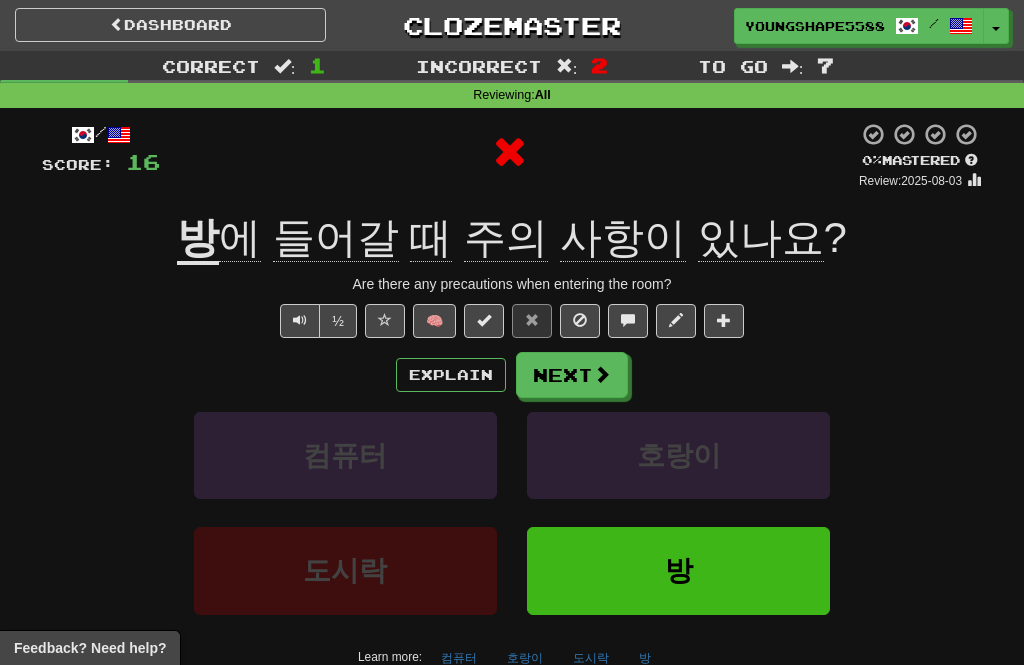 click on "Next" at bounding box center (572, 375) 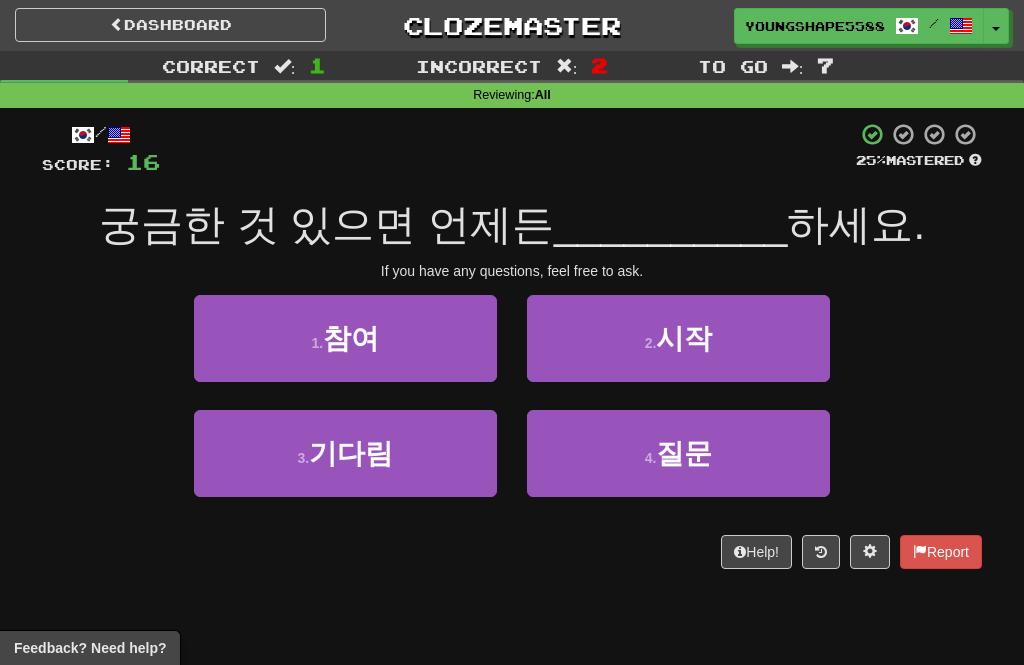 click on "2 .  시작" at bounding box center [678, 338] 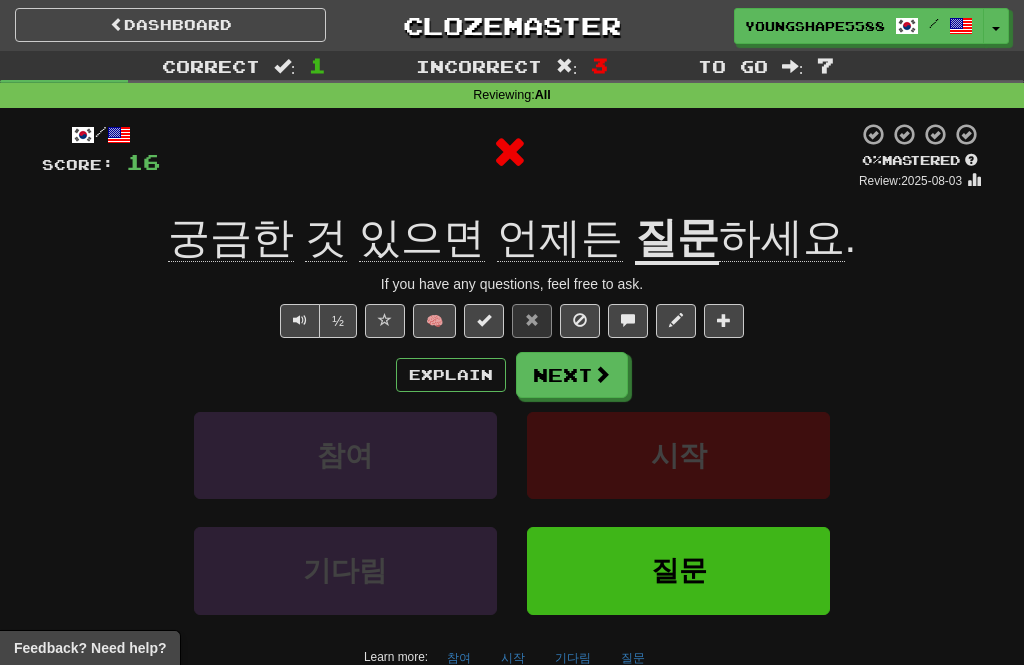 click on "Next" at bounding box center (572, 375) 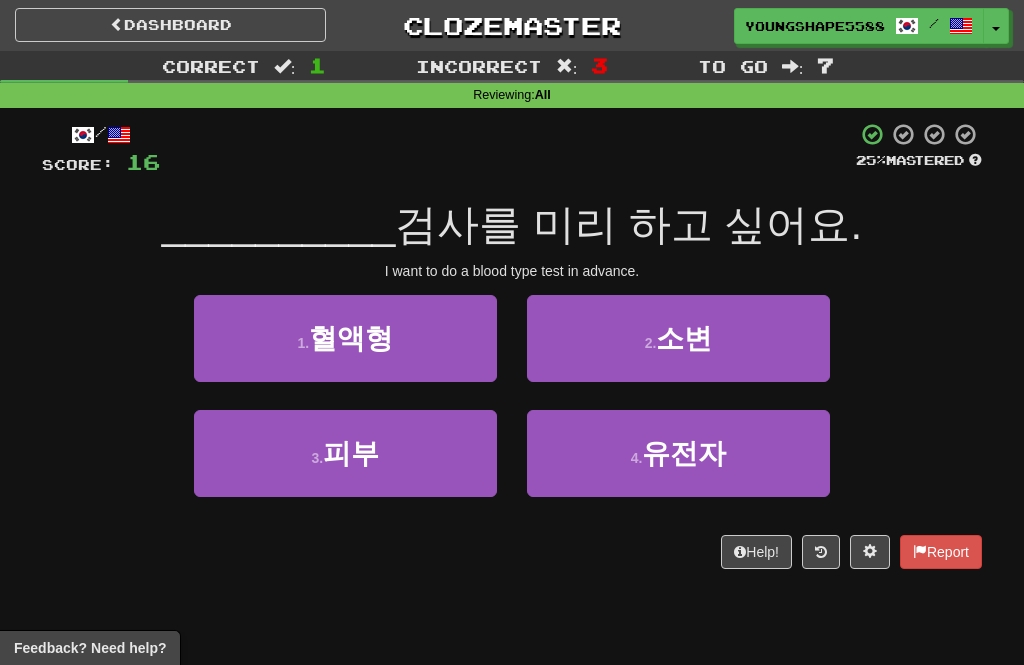 click on "1 .  혈액형" at bounding box center [345, 338] 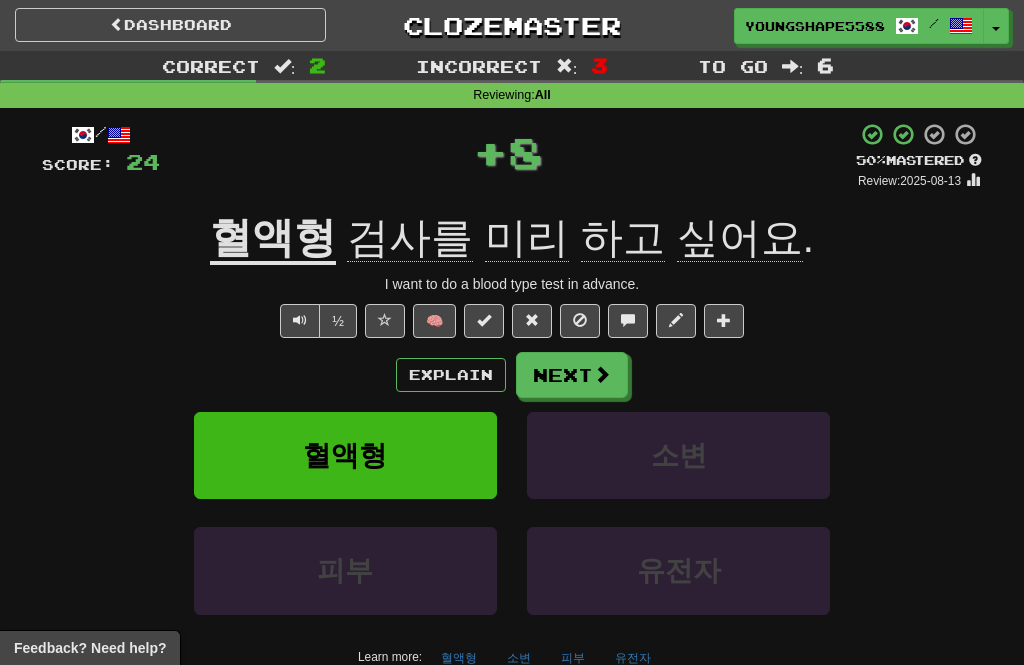 click on "Next" at bounding box center [572, 375] 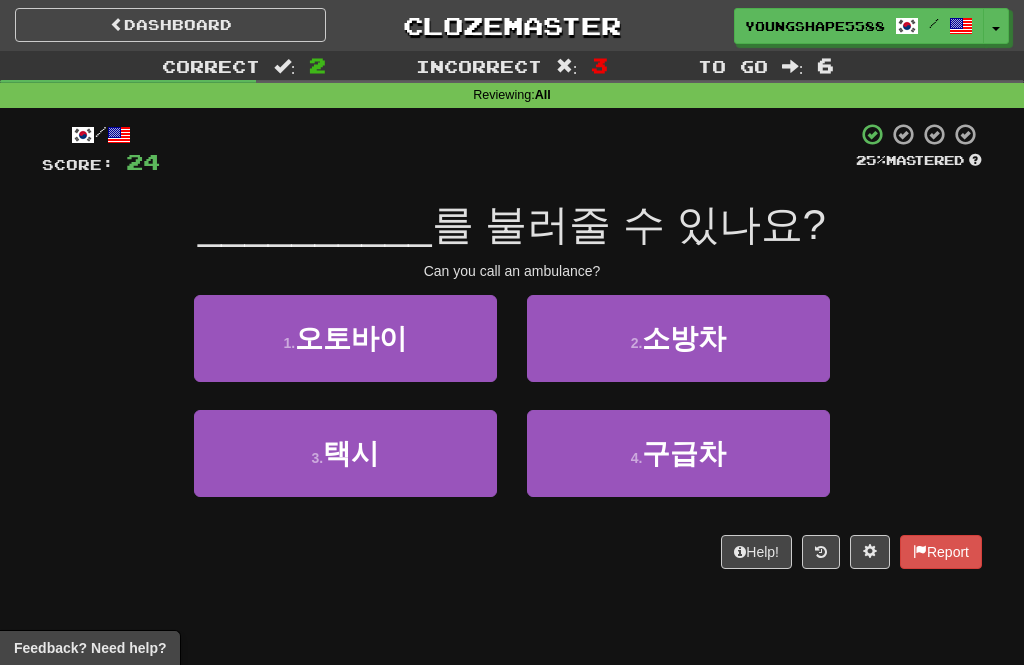 click on "4 .  구급차" at bounding box center (678, 453) 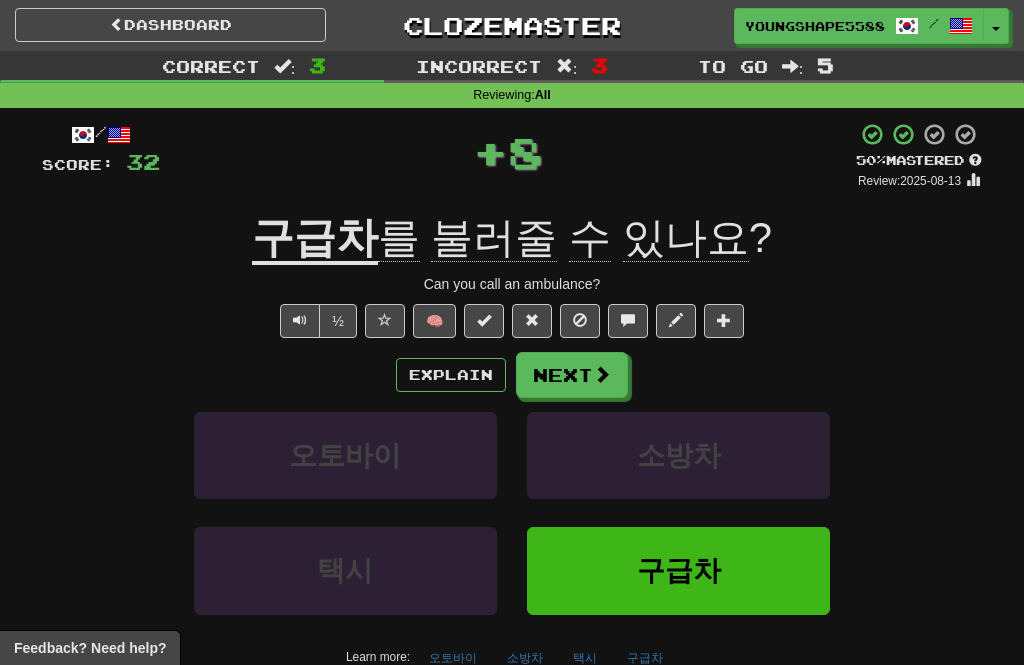 click on "Next" at bounding box center (572, 375) 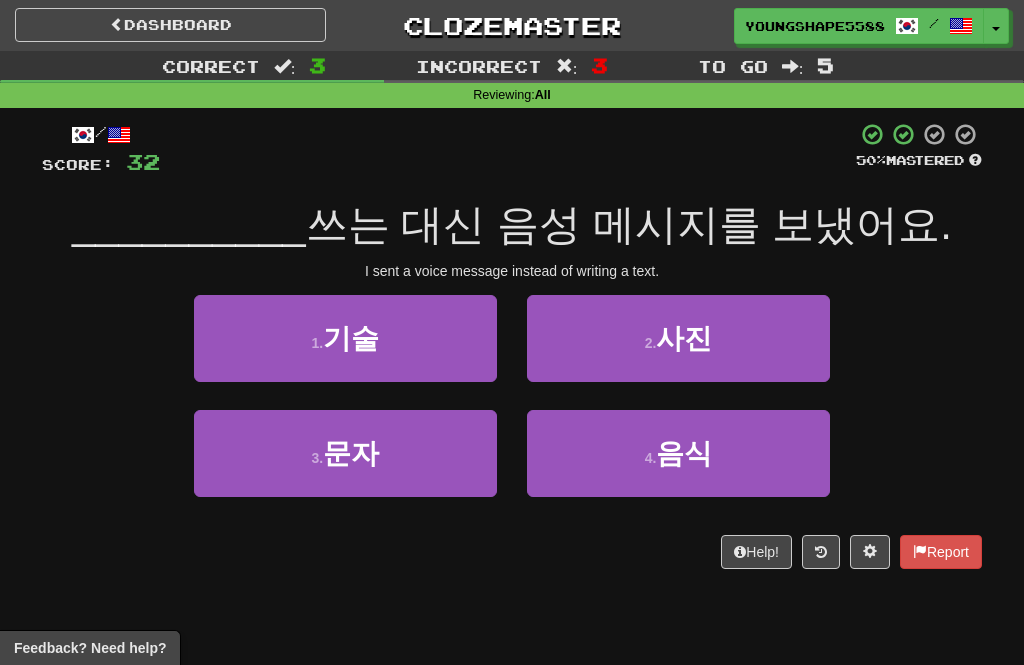 click on "3 .  문자" at bounding box center (345, 453) 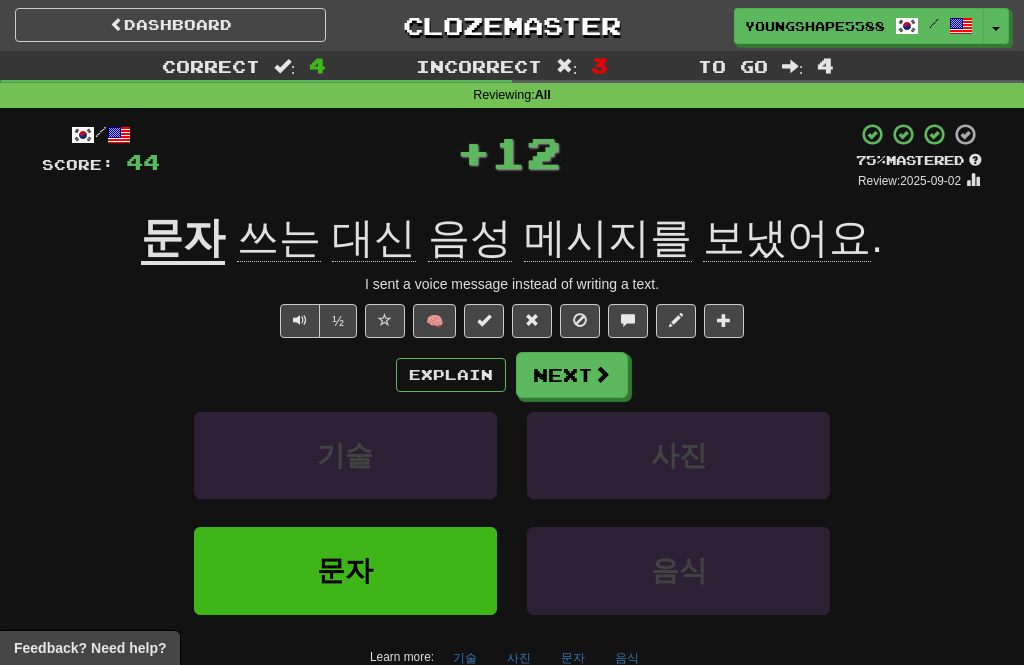 click on "Next" at bounding box center (572, 375) 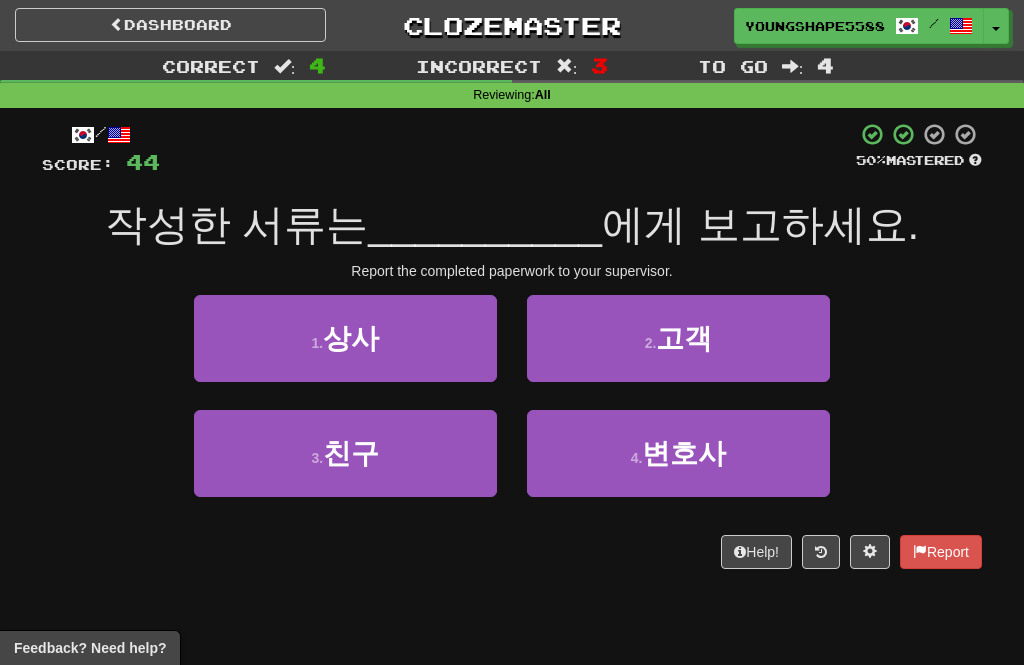 click on "2 .  고객" at bounding box center [678, 338] 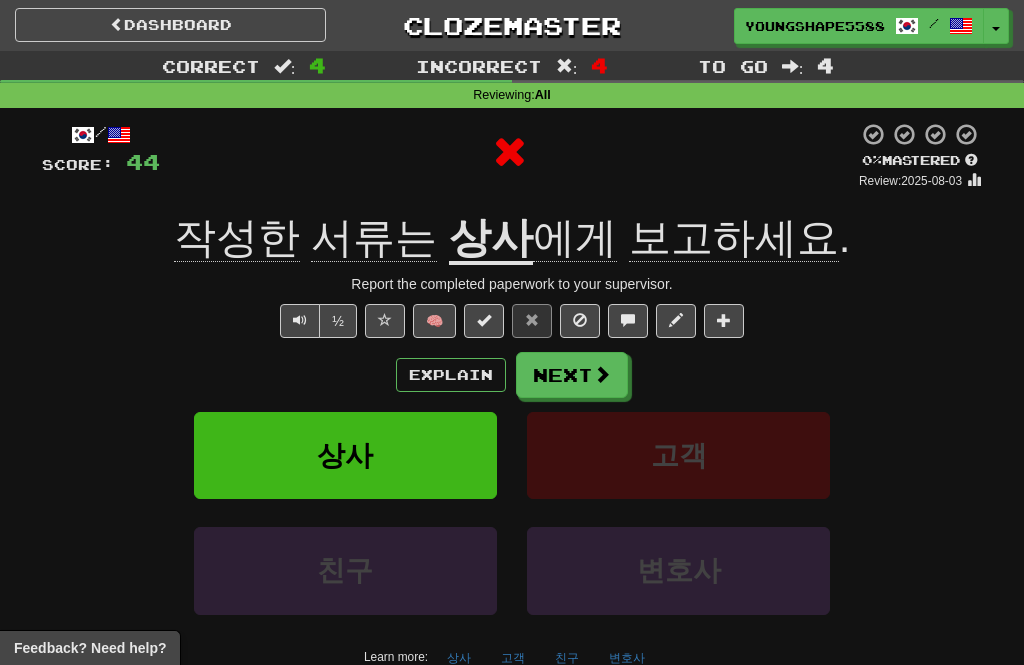 click on "Next" at bounding box center (572, 375) 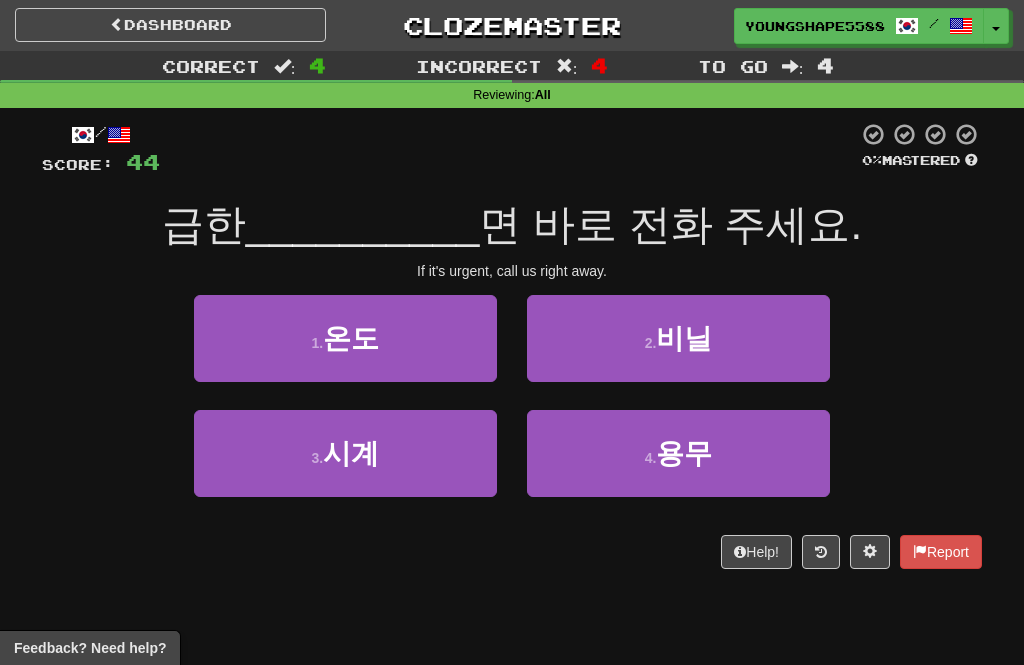 click on "3 .  시계" at bounding box center (345, 453) 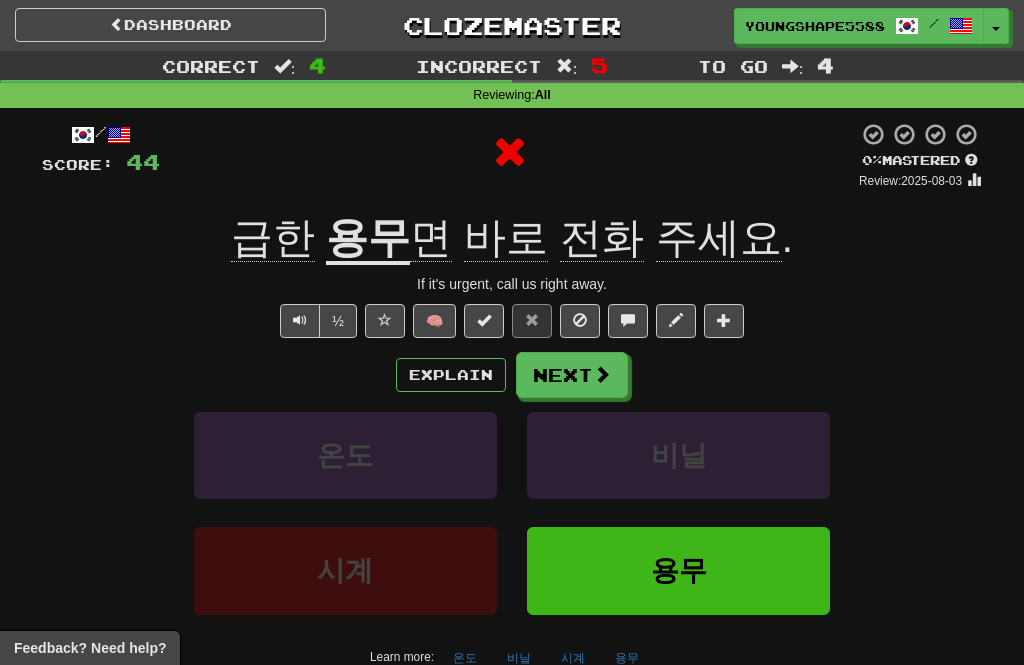 click on "Next" at bounding box center [572, 375] 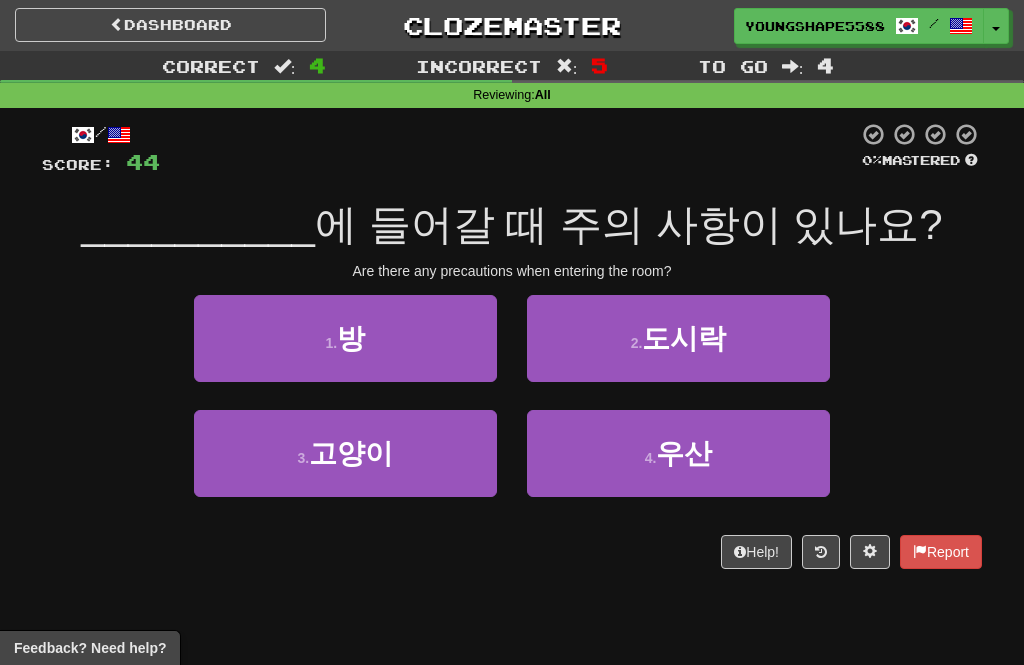 click on "1 .  방" at bounding box center (345, 338) 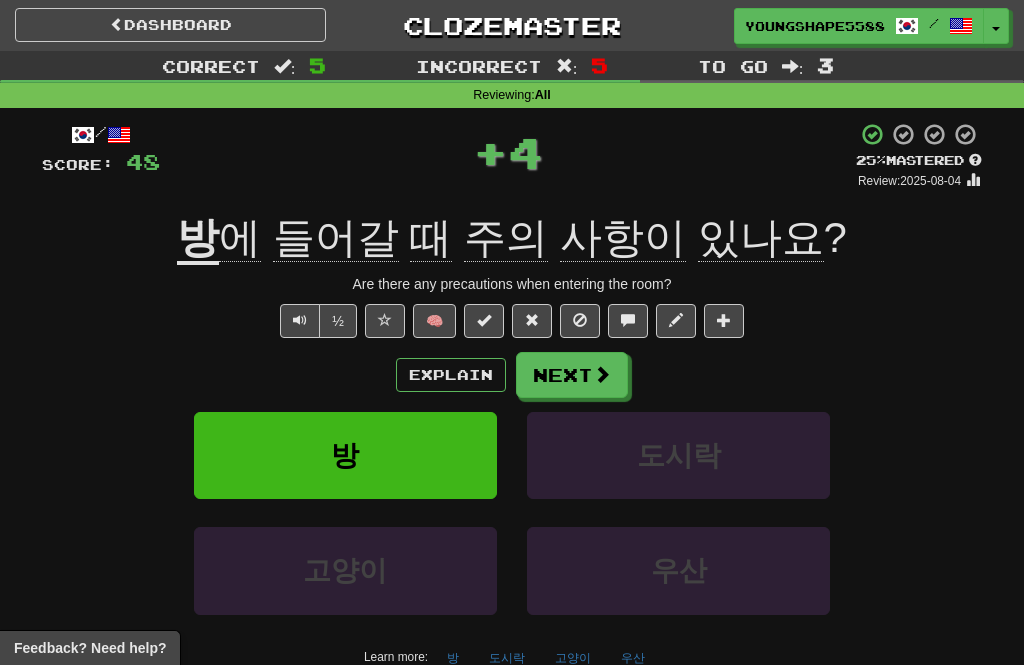 click on "Next" at bounding box center (572, 375) 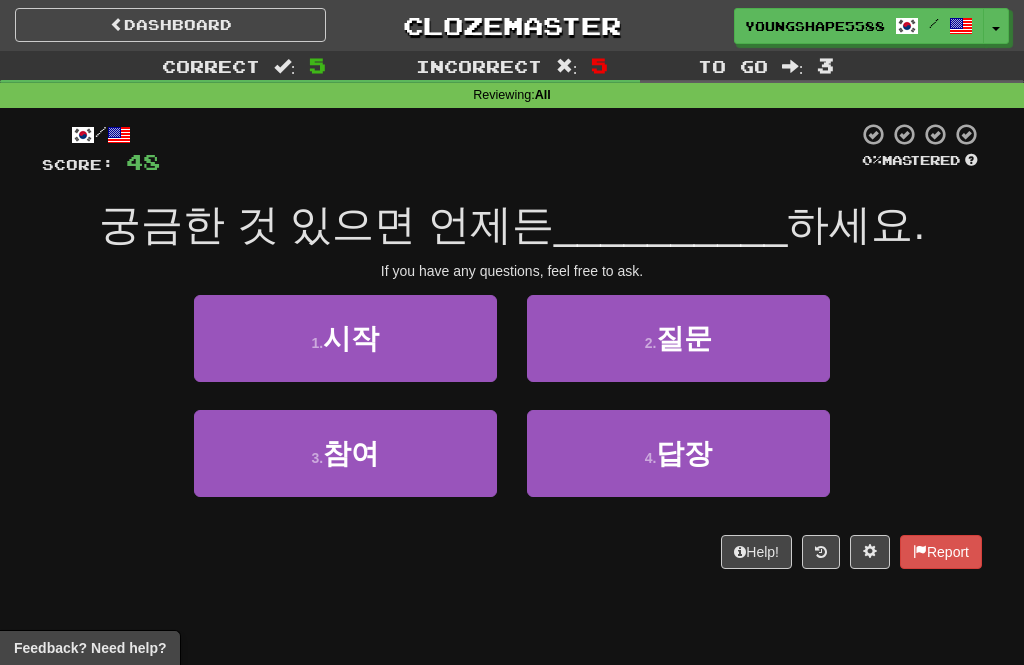 click on "2 .  질문" at bounding box center (678, 338) 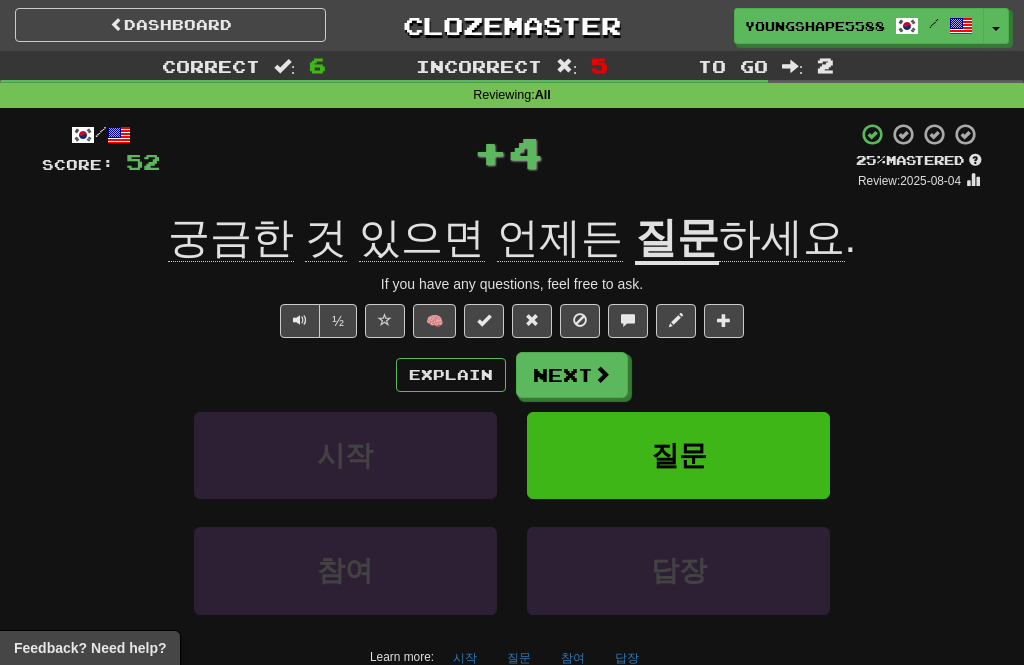 click on "Next" at bounding box center [572, 375] 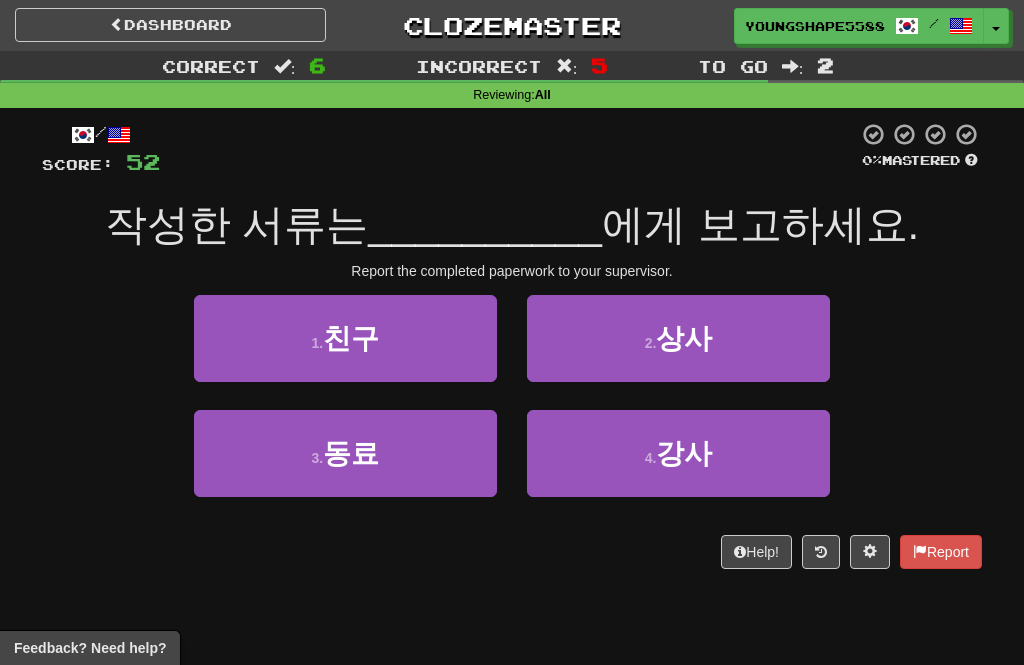 click on "1 .  친구" at bounding box center (345, 338) 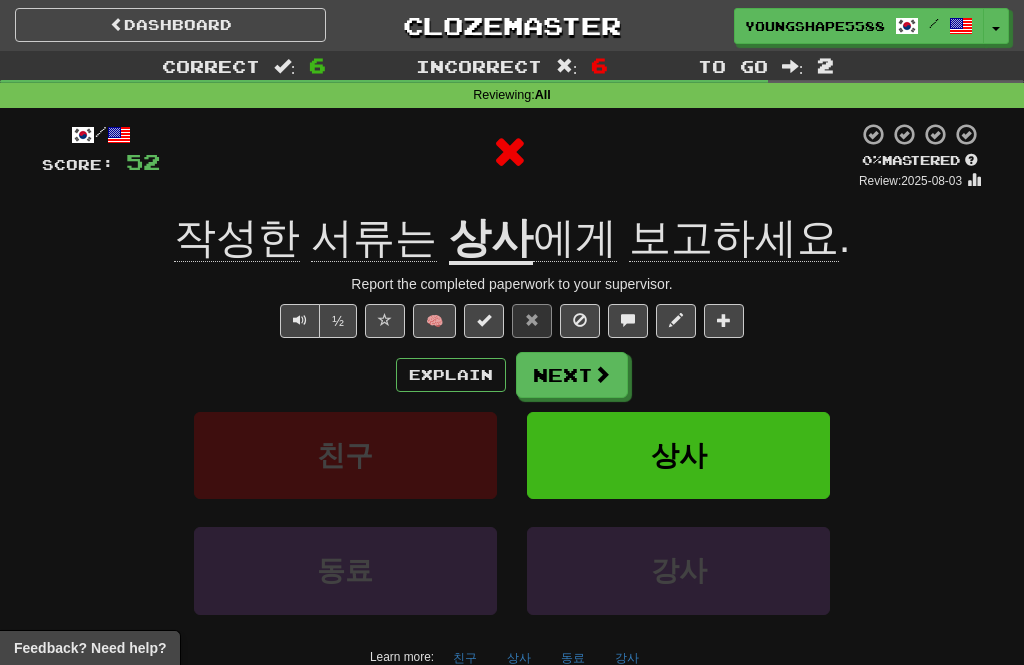 click on "Next" at bounding box center [572, 375] 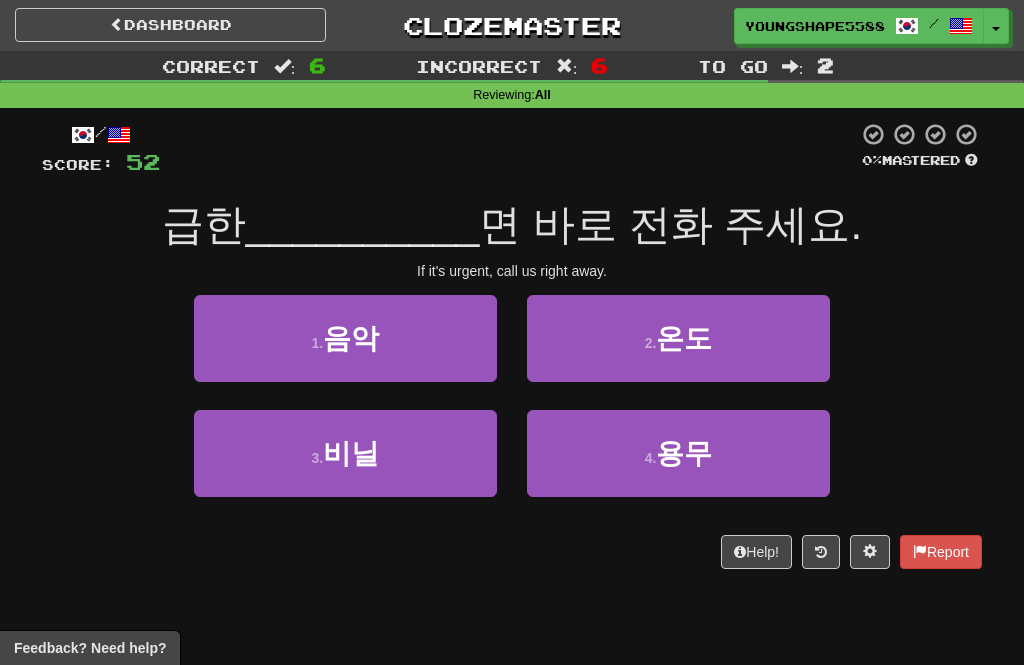 click on "2 .  온도" at bounding box center [678, 338] 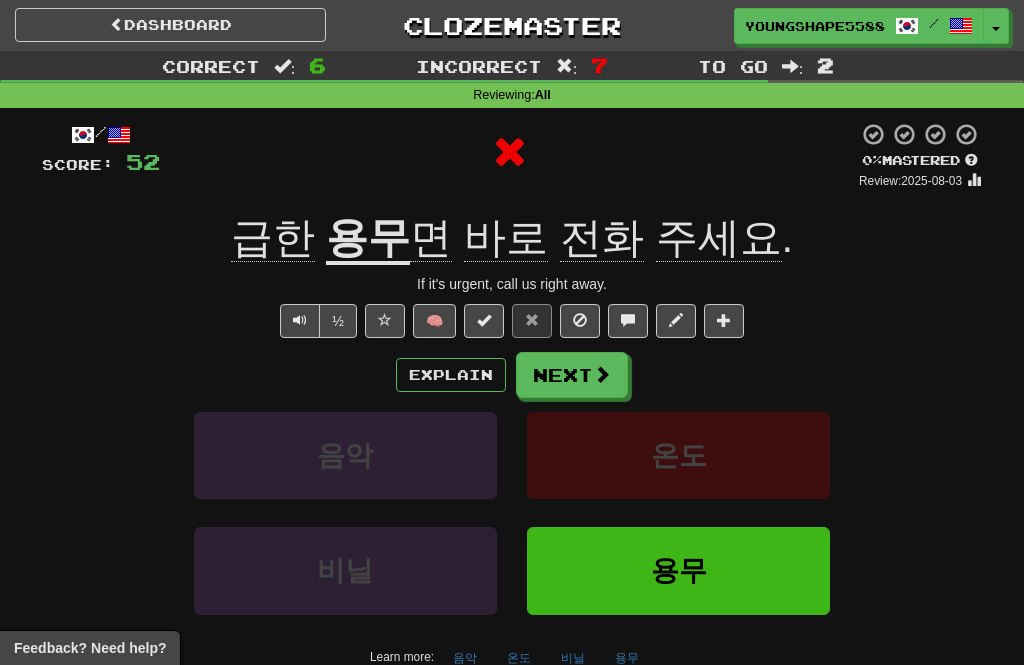 click on "Next" at bounding box center (572, 375) 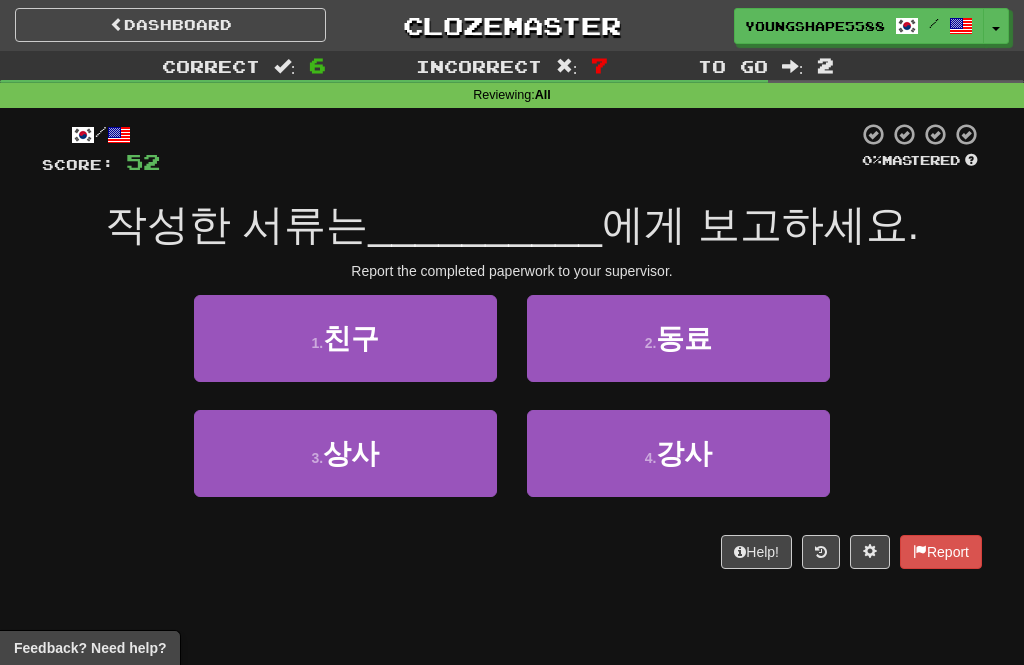 click on "3 .  상사" at bounding box center [345, 453] 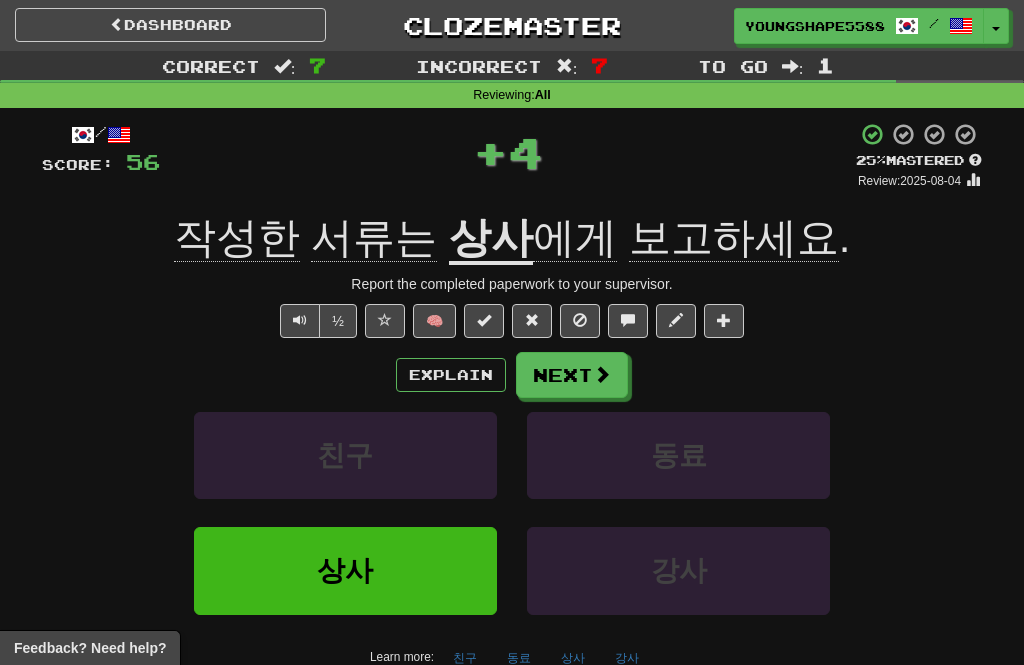 click on "Next" at bounding box center [572, 375] 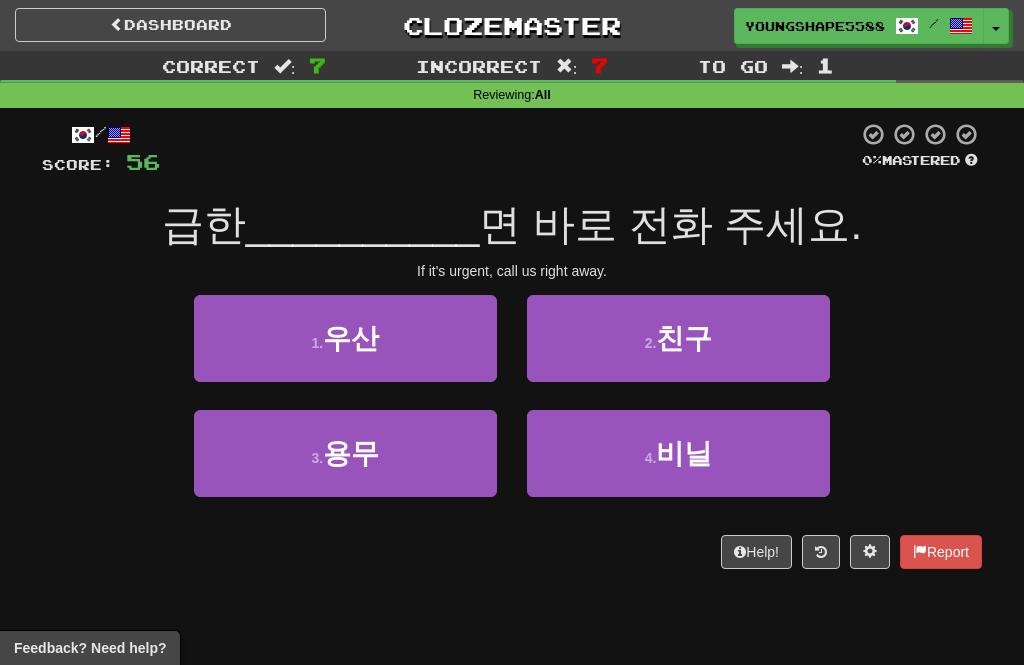 click on "2 .  친구" at bounding box center [678, 338] 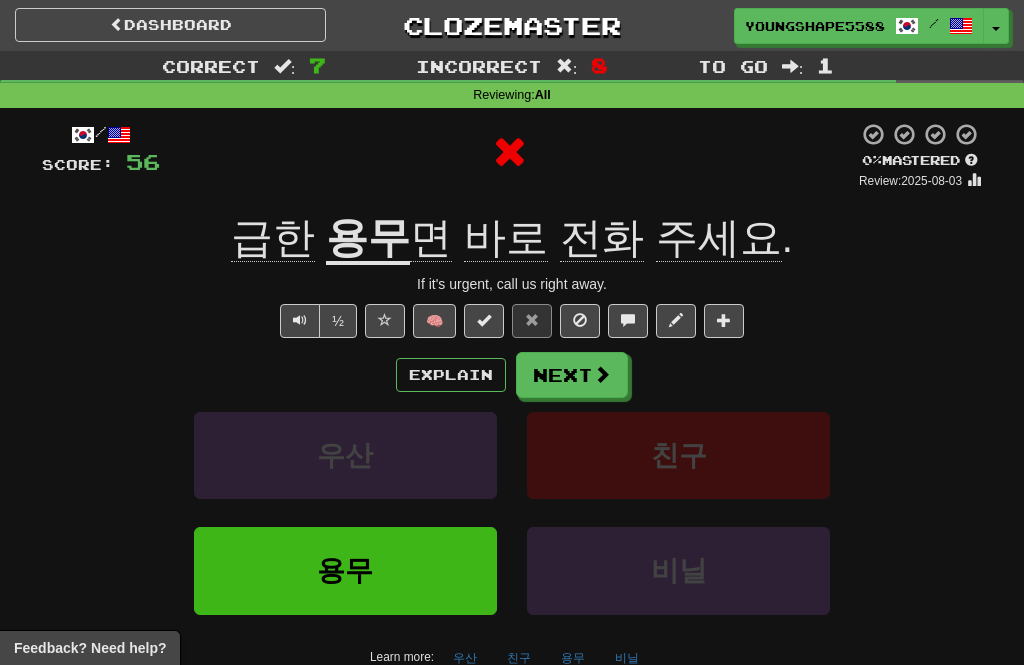 click on "Next" at bounding box center [572, 375] 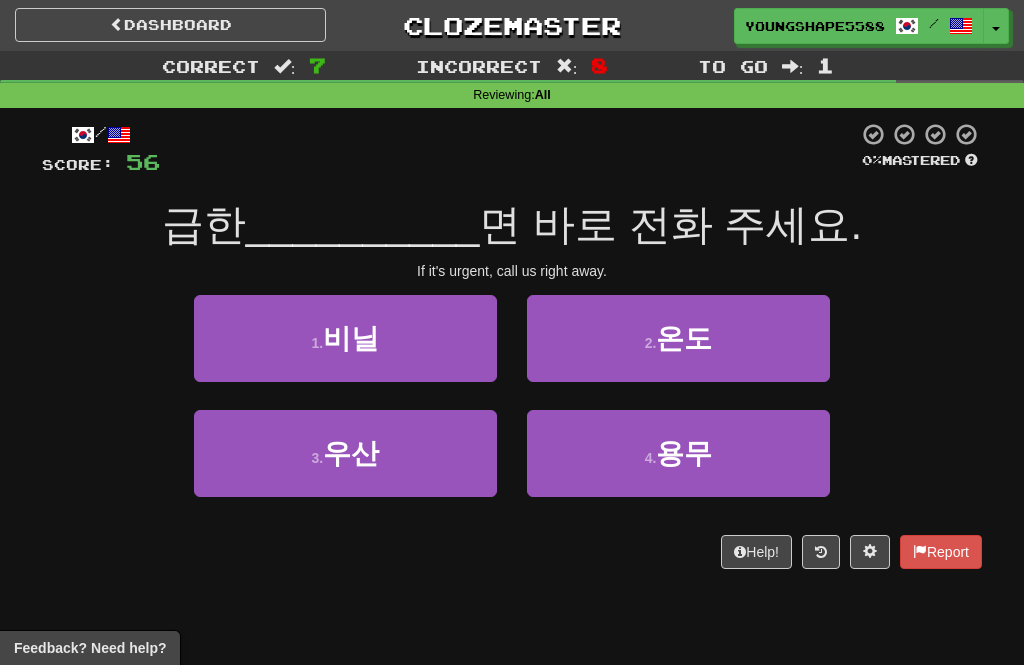 click on "4 .  용무" at bounding box center (678, 453) 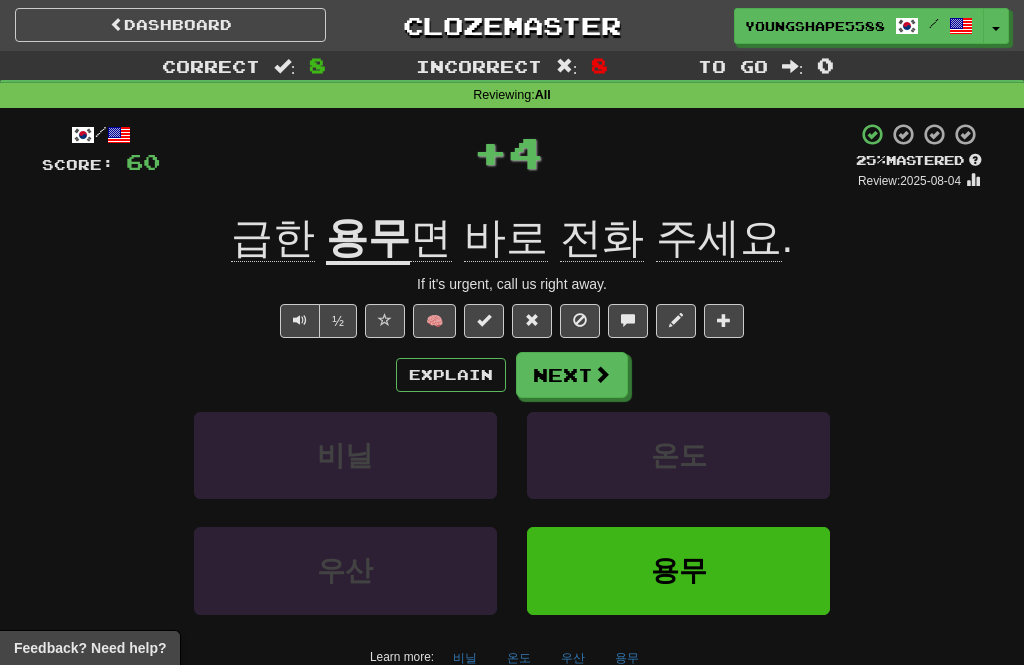 click on "Next" at bounding box center [572, 375] 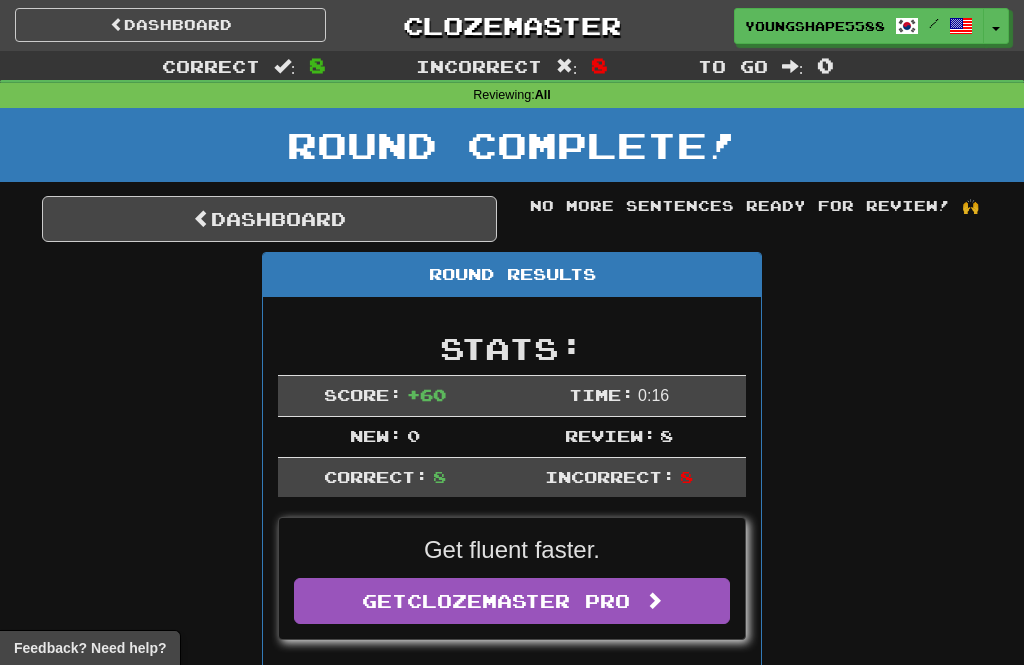 click on "Dashboard" at bounding box center (269, 219) 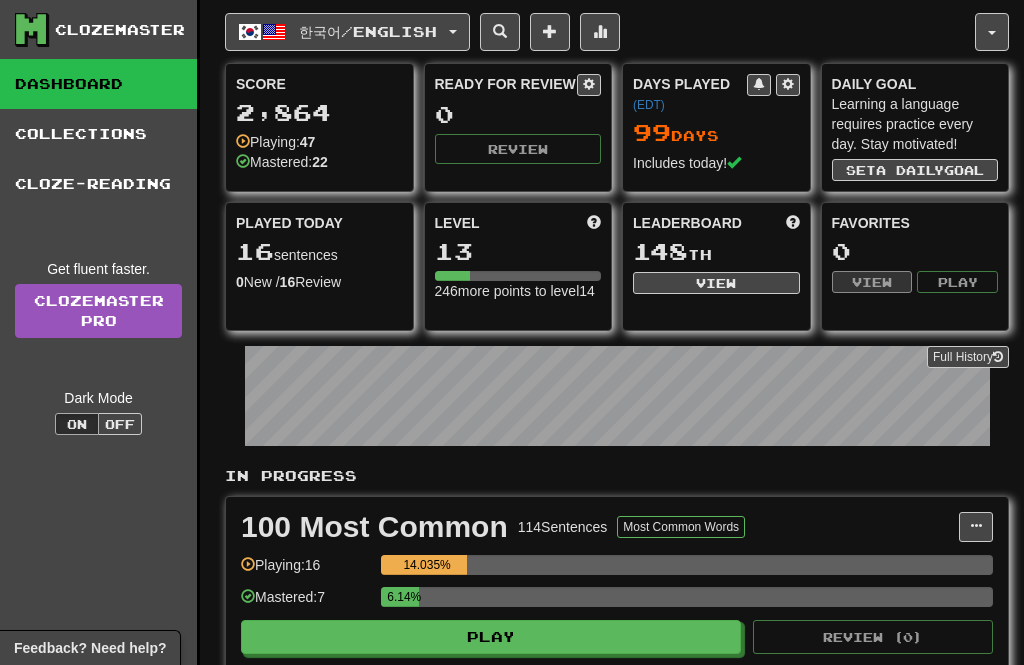 scroll, scrollTop: 0, scrollLeft: 0, axis: both 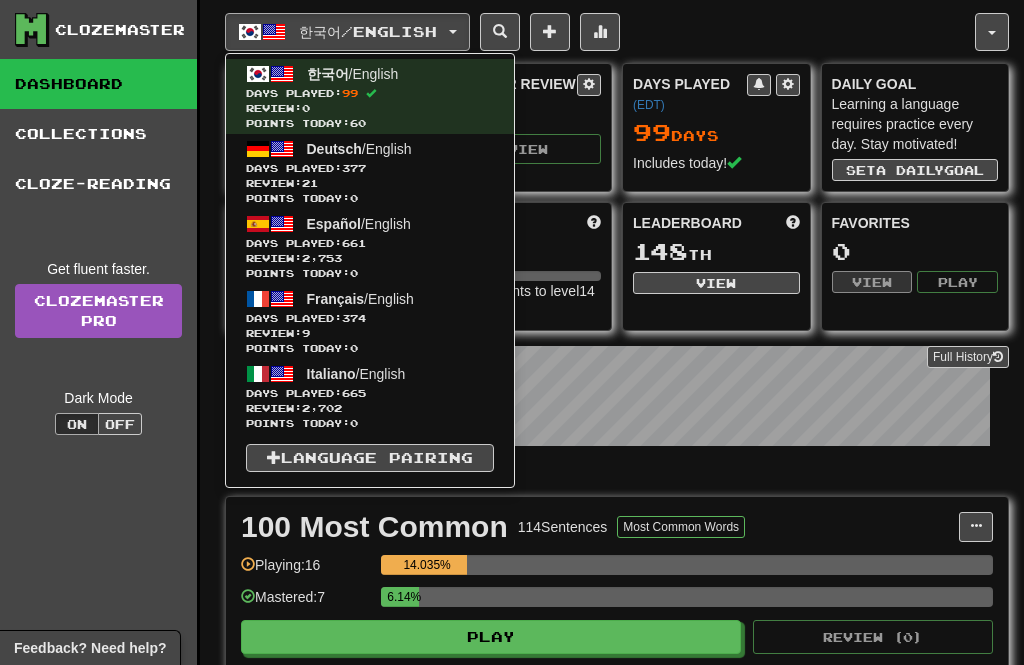 click on "Days Played:  374" at bounding box center [370, 318] 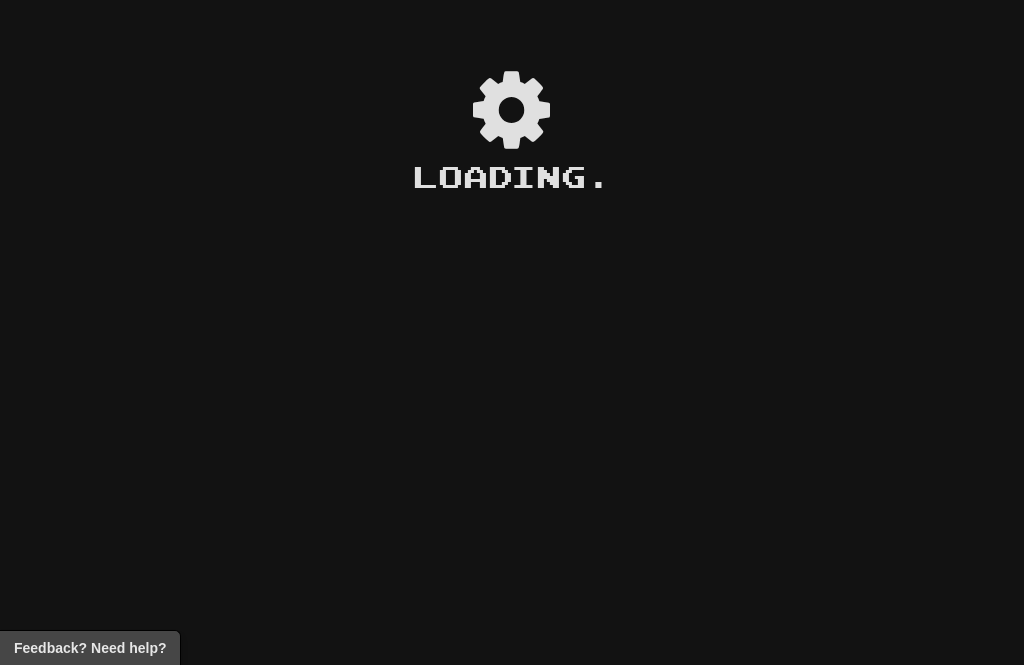 scroll, scrollTop: 0, scrollLeft: 0, axis: both 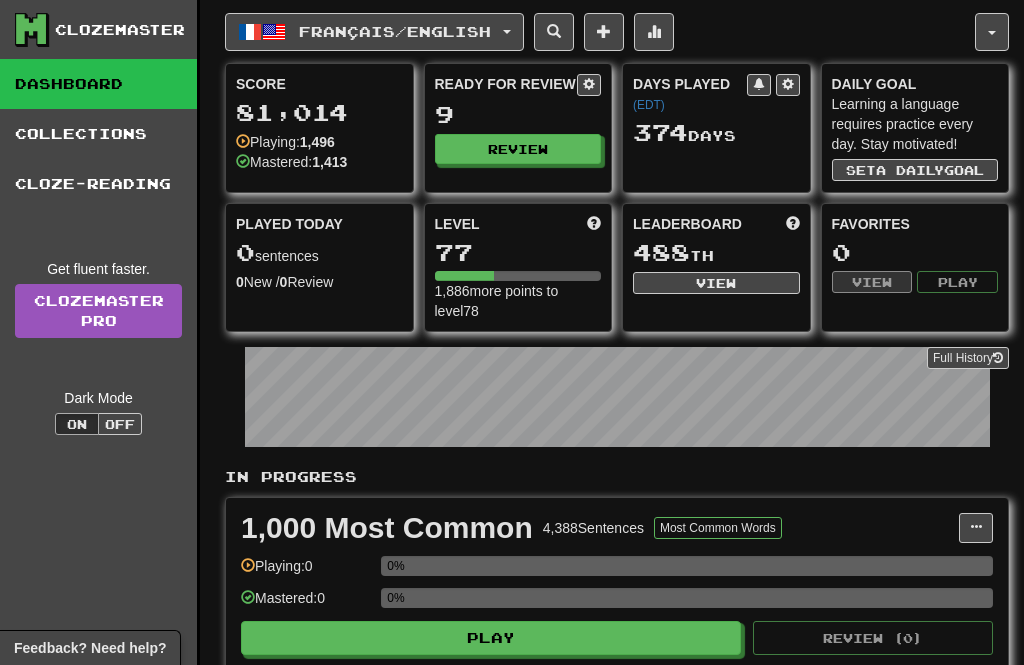 click on "Review" at bounding box center (518, 149) 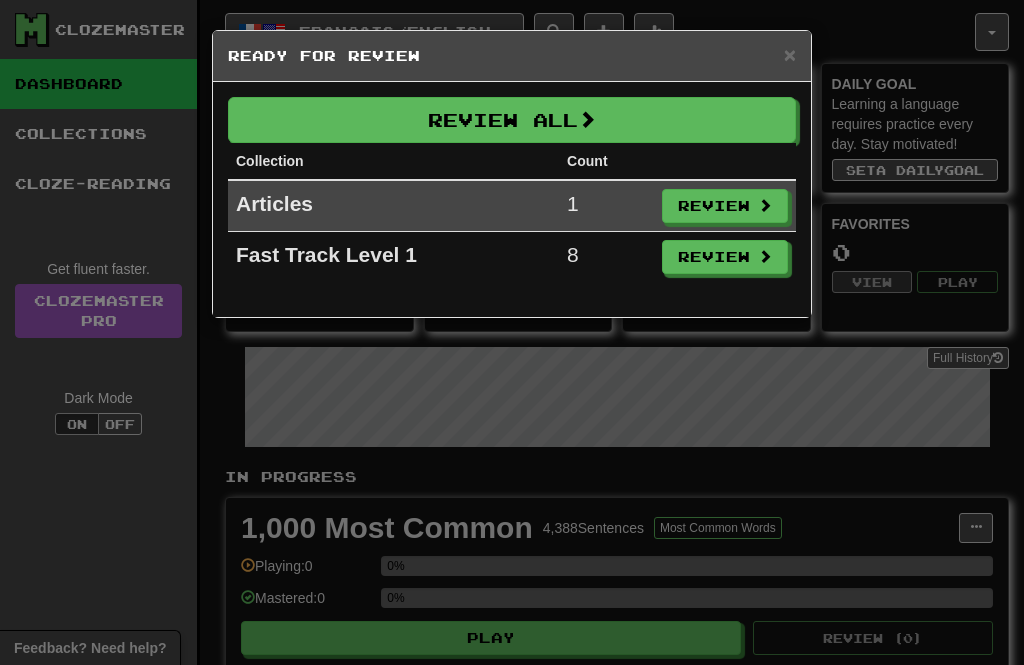 click on "Review All" at bounding box center (512, 120) 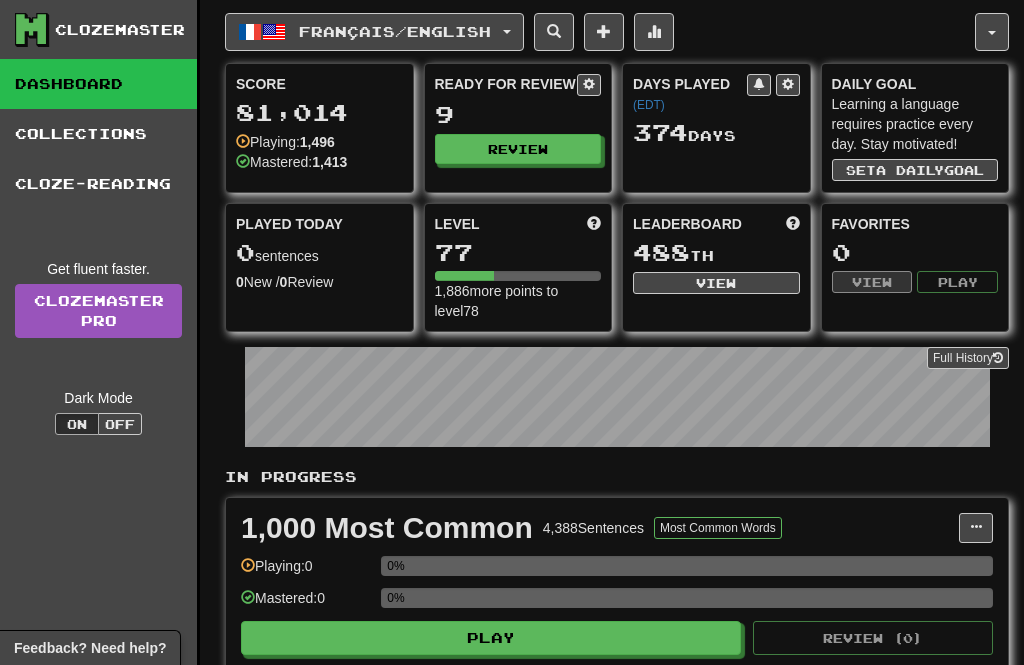 select on "**" 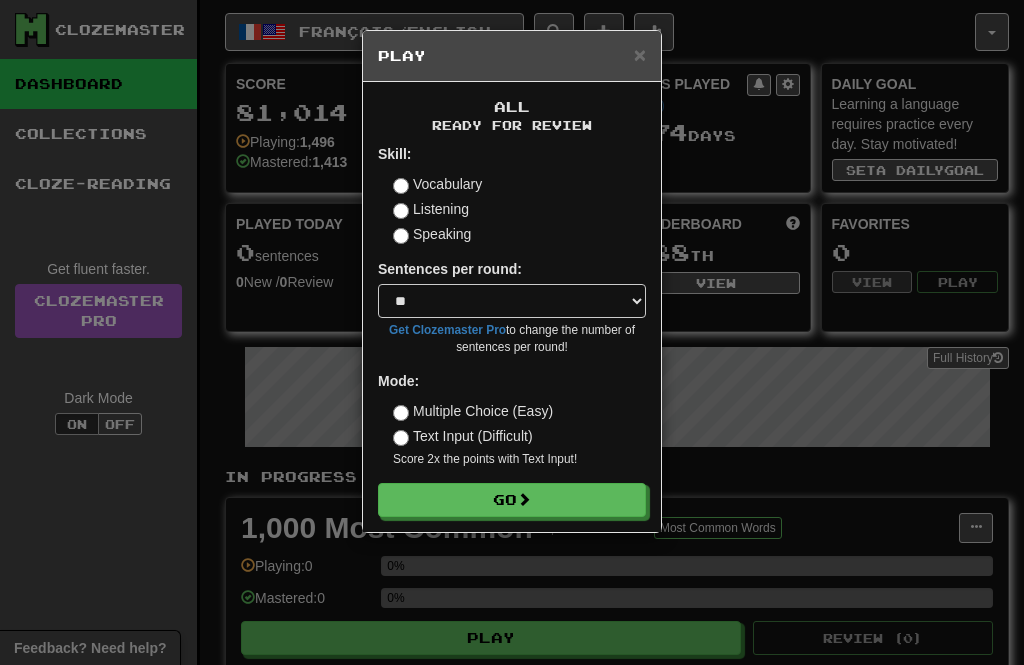 click on "Go" at bounding box center [512, 500] 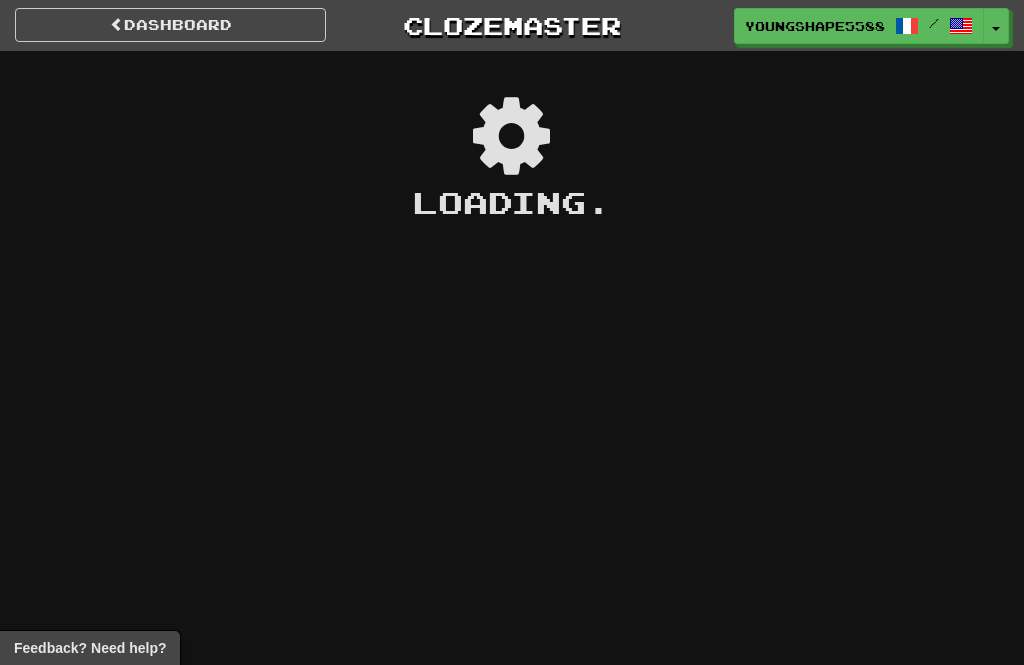 scroll, scrollTop: 0, scrollLeft: 0, axis: both 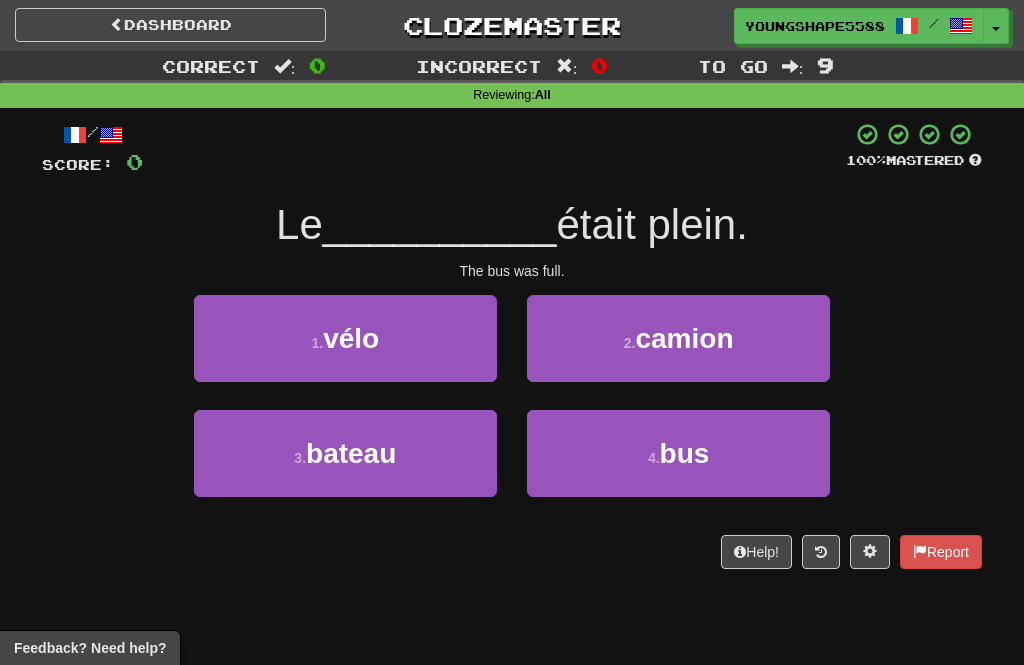 click on "4 .  bus" at bounding box center [678, 453] 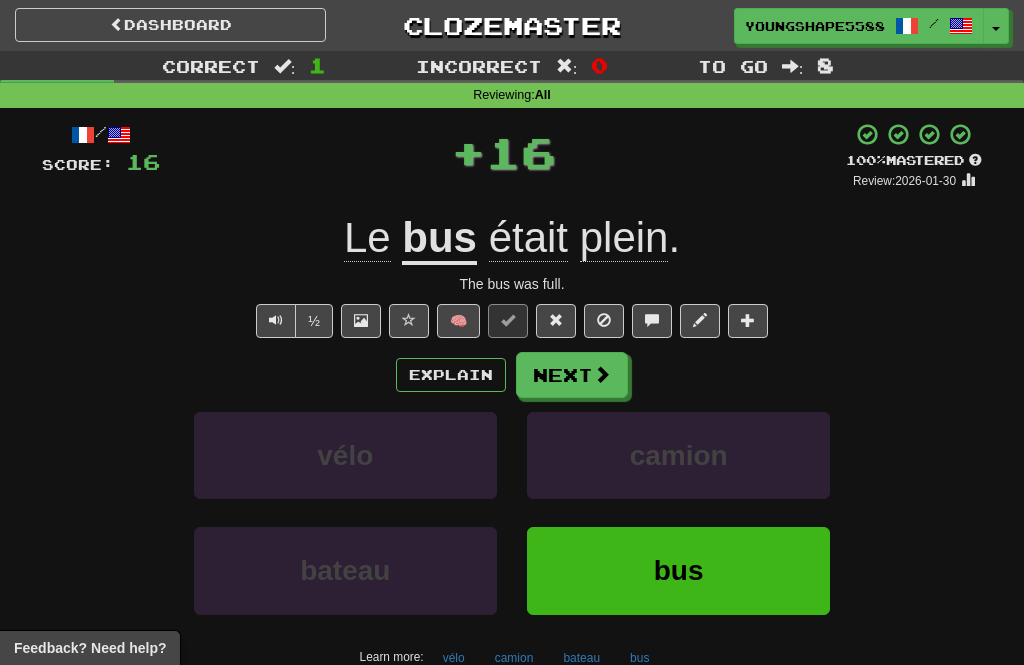 click on "Next" at bounding box center (572, 375) 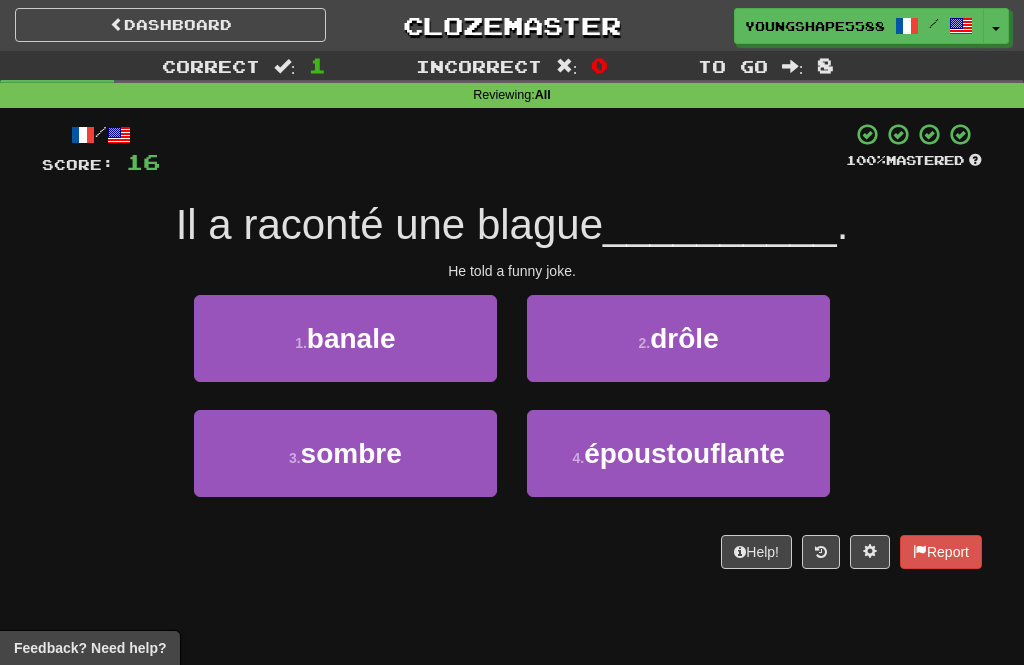 click on "2 .  drôle" at bounding box center (678, 338) 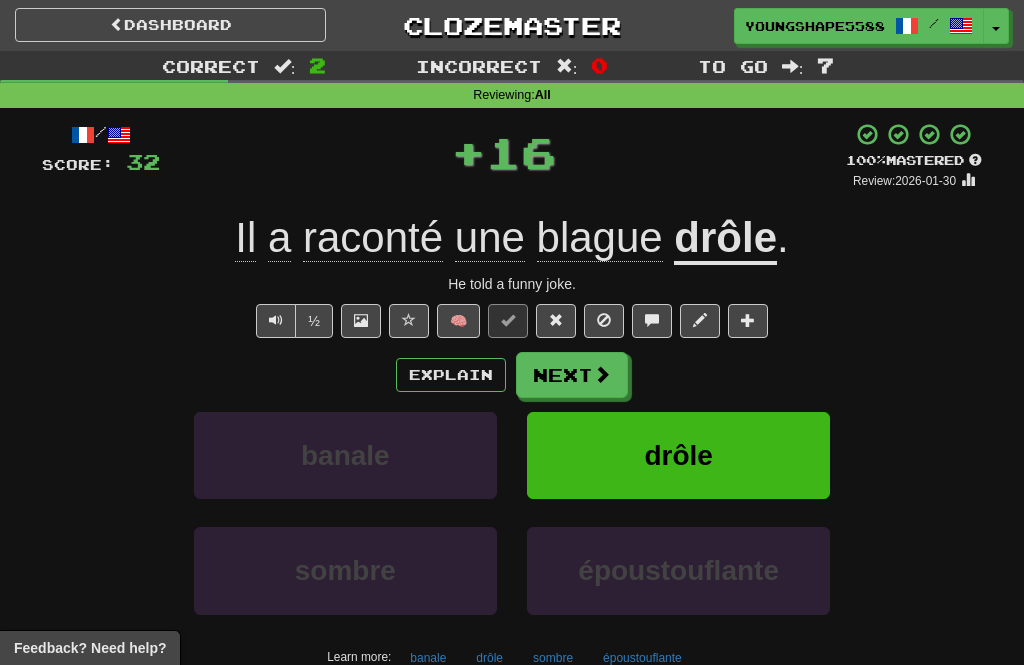 click on "Next" at bounding box center [572, 375] 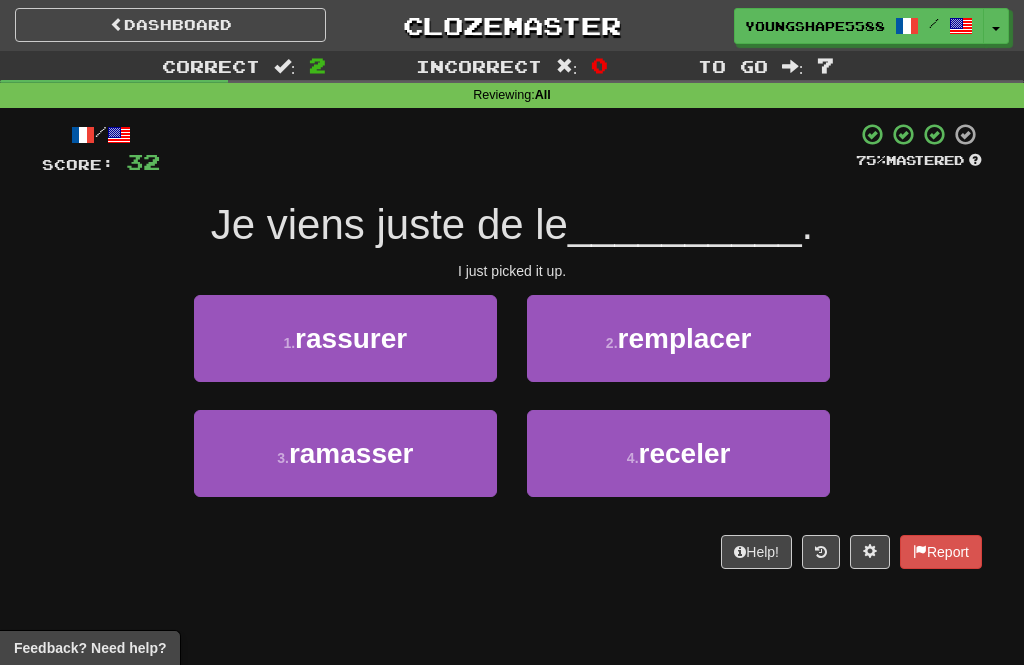 click on "ramasser" at bounding box center [351, 453] 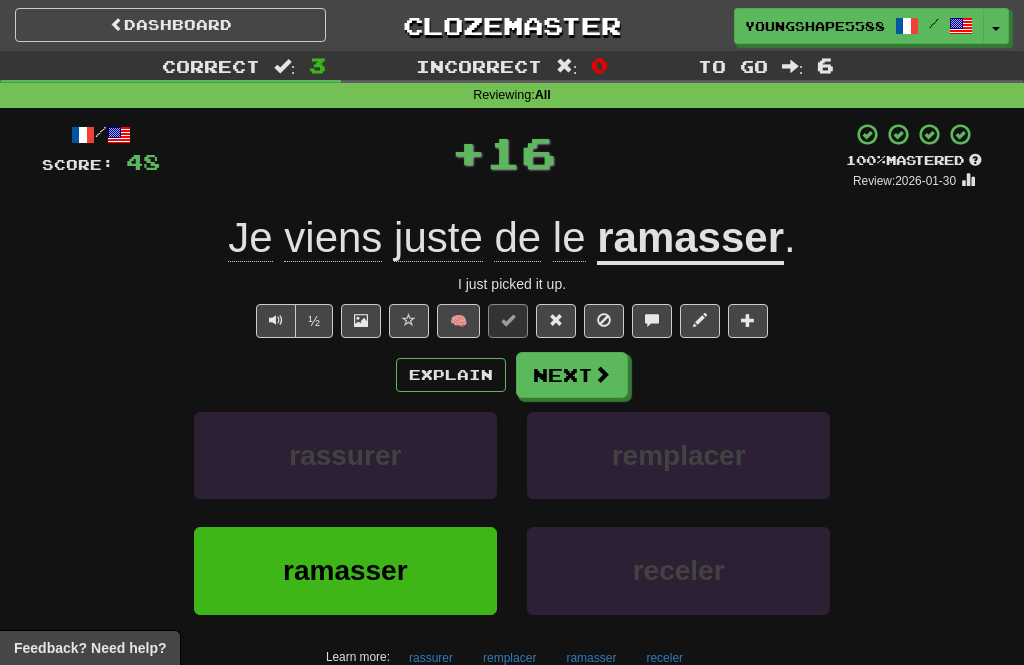 click on "Next" at bounding box center [572, 375] 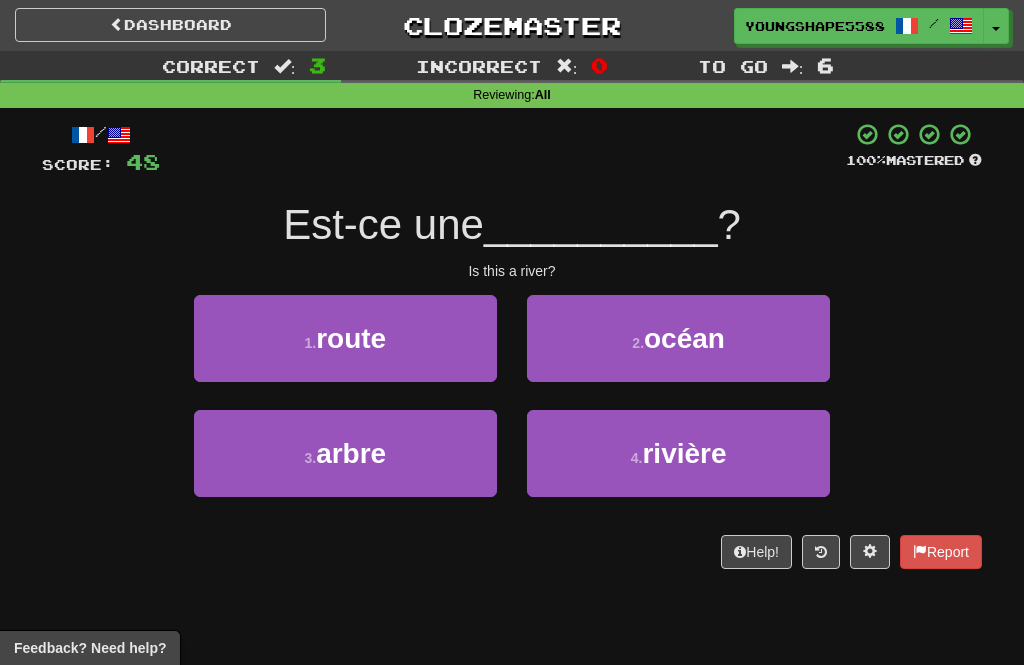 click on "4 ." at bounding box center (637, 458) 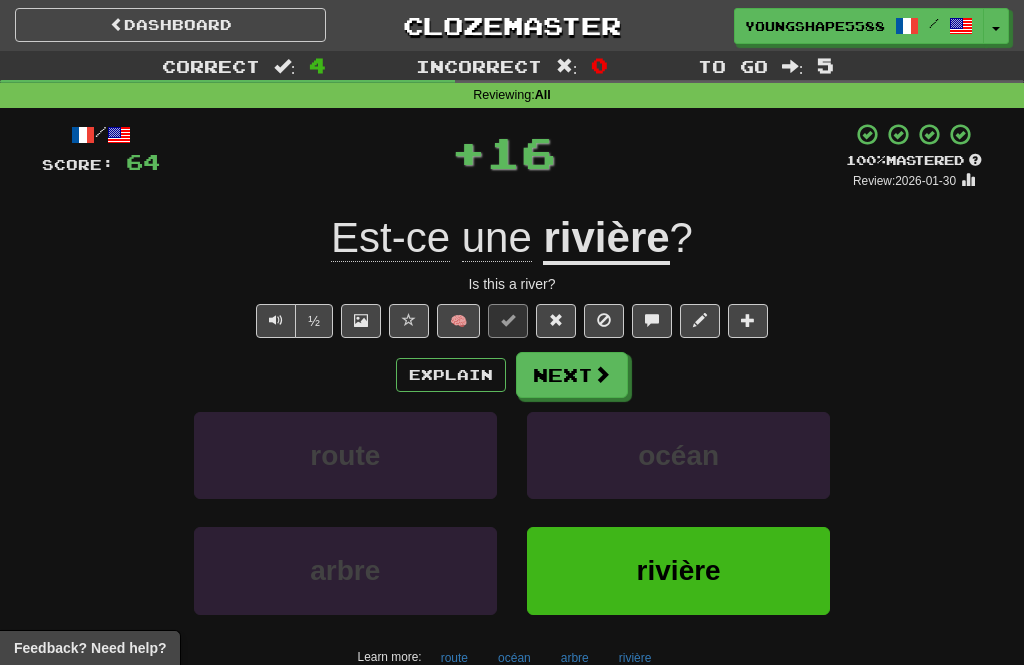 click on "Next" at bounding box center [572, 375] 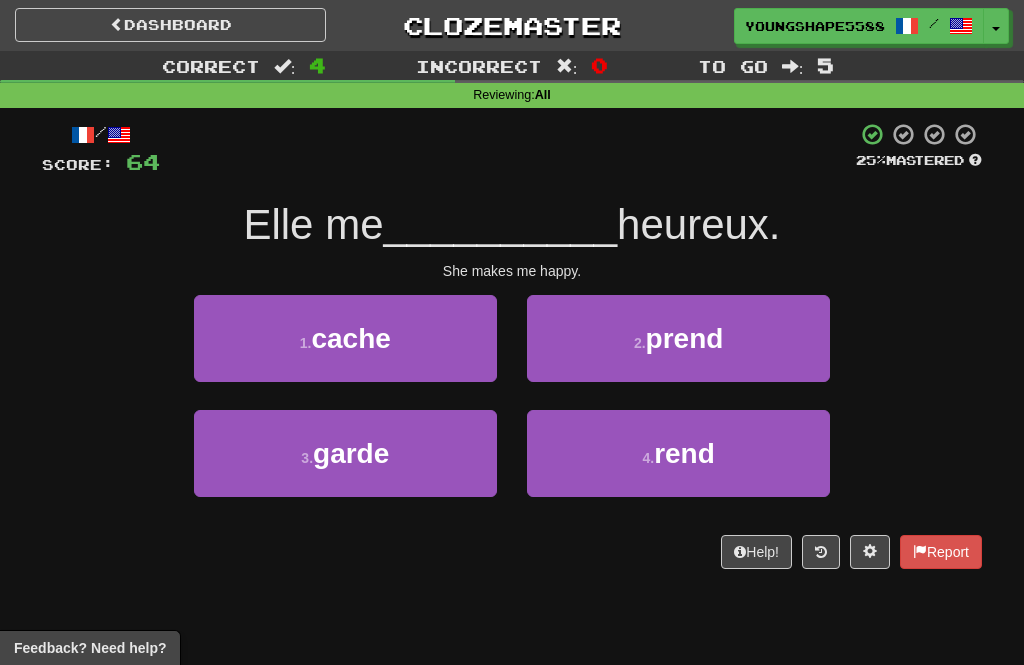 click on "rend" at bounding box center [684, 453] 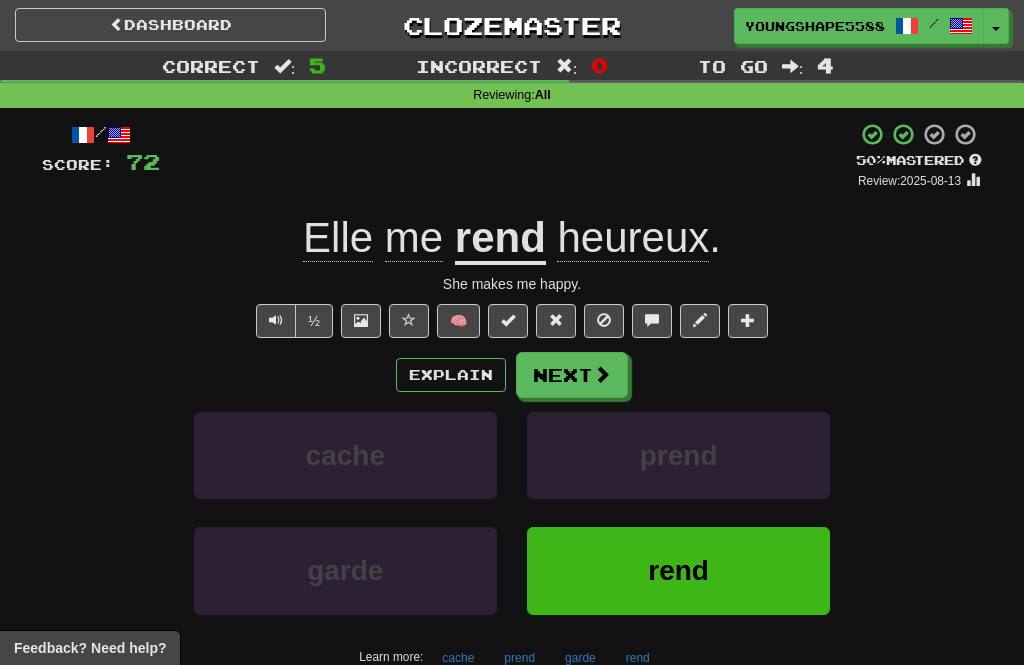 click on "Next" at bounding box center [572, 375] 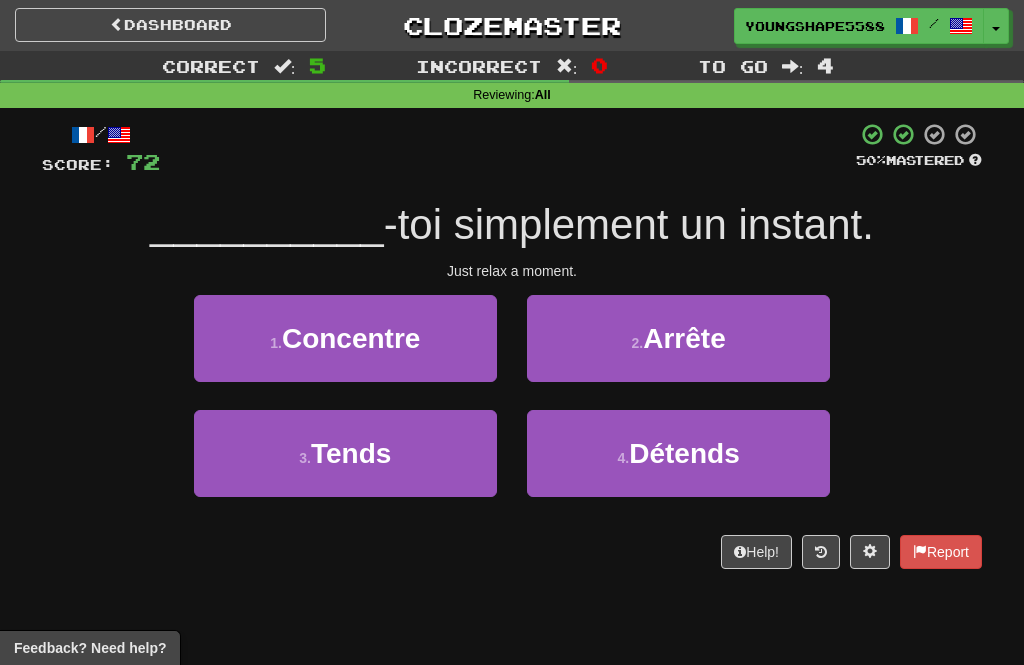 click on "Arrête" at bounding box center [684, 338] 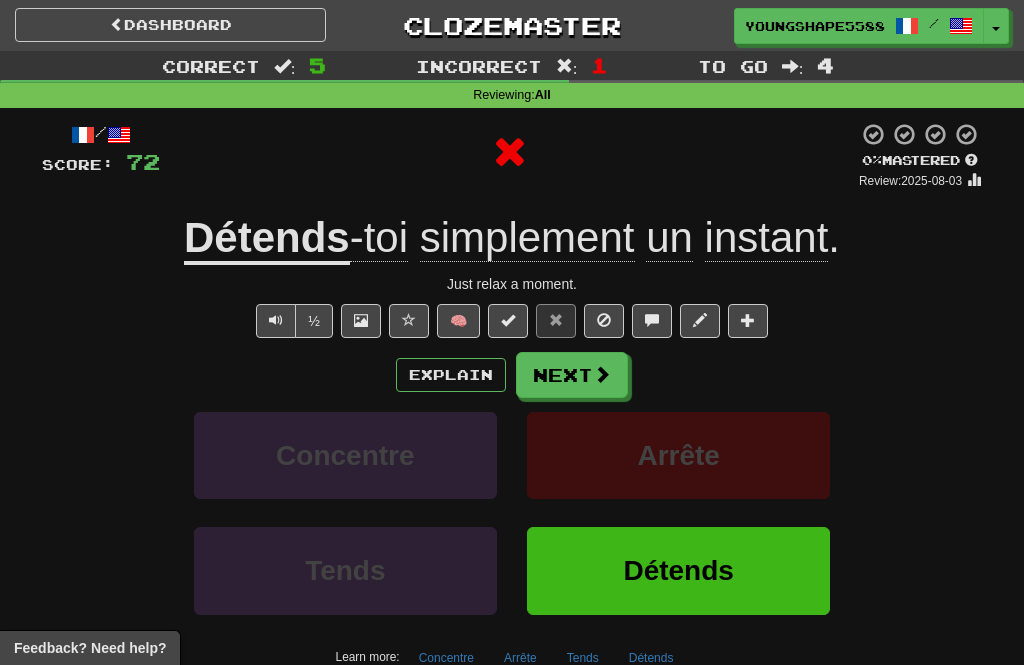 click at bounding box center (602, 374) 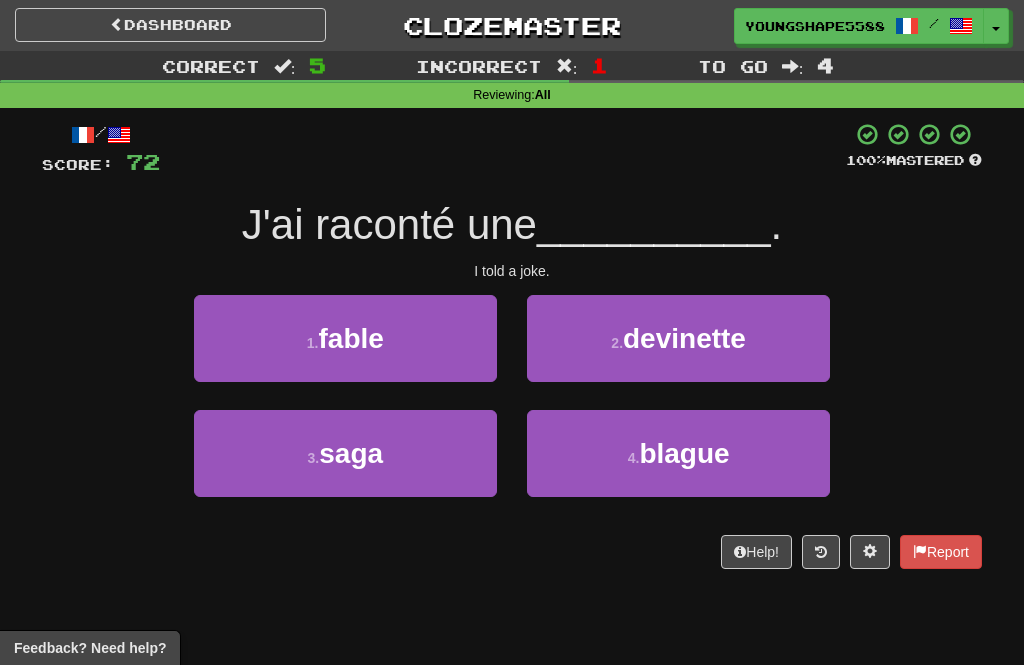 click on "1 .  fable" at bounding box center (345, 338) 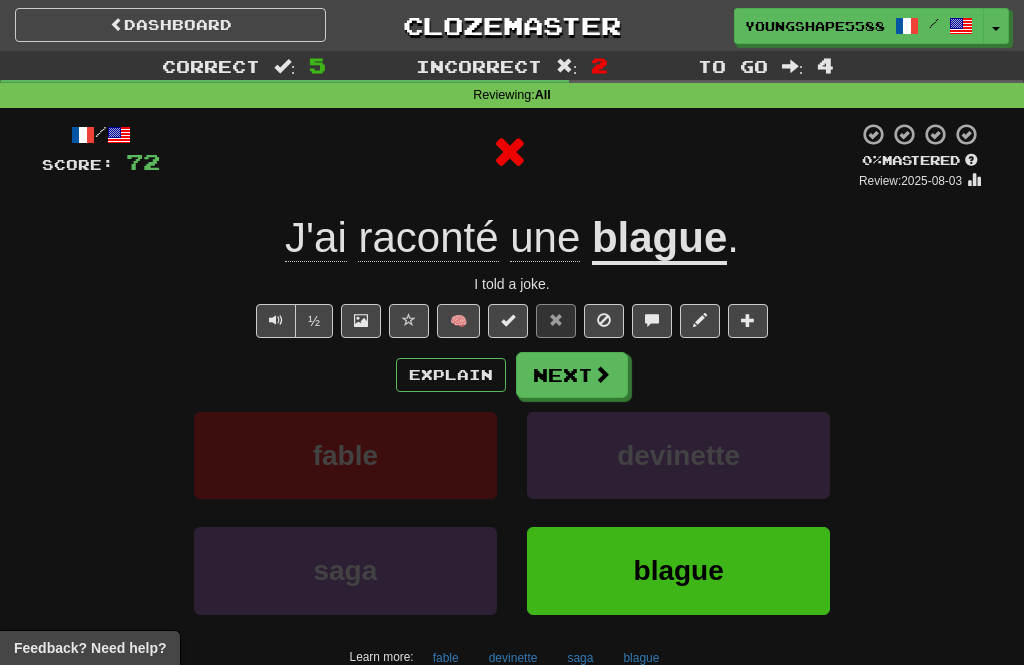 click on "Next" at bounding box center (572, 375) 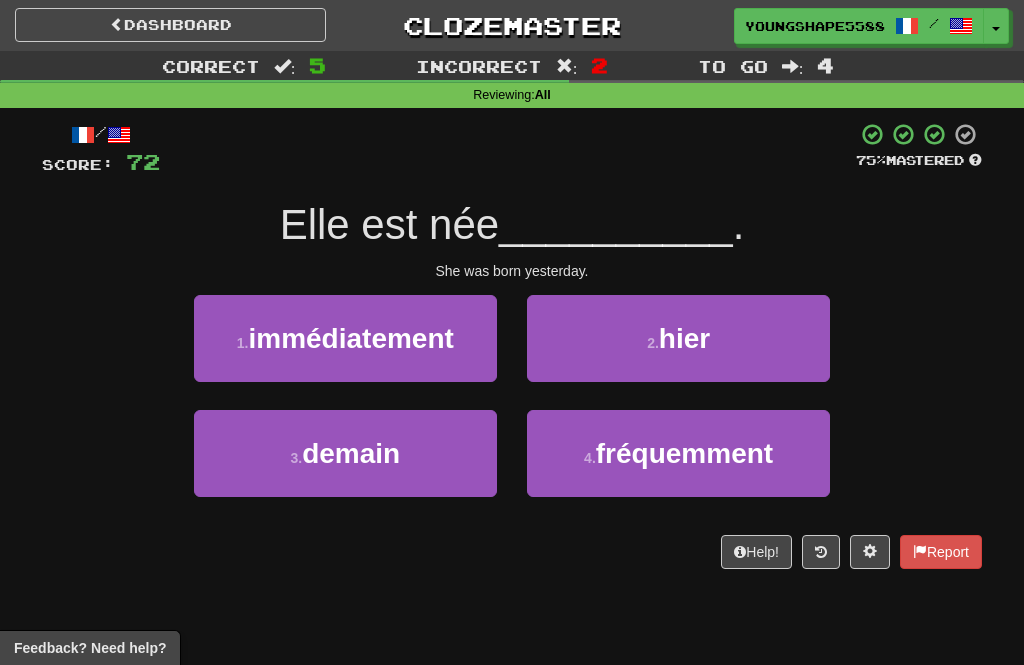 click on "2 .  hier" at bounding box center [678, 338] 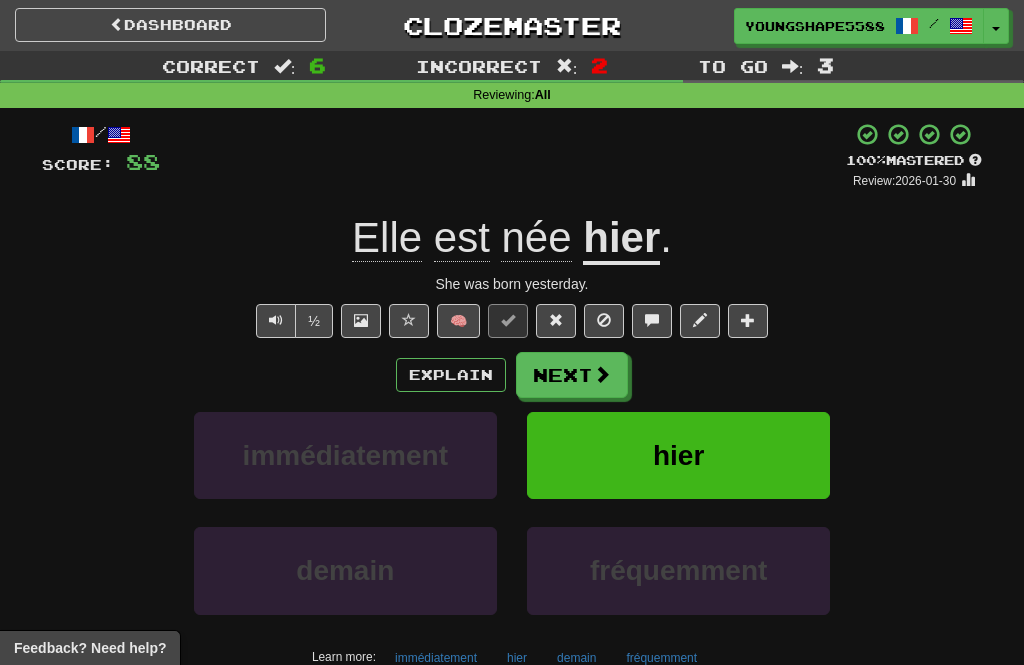 click on "Next" at bounding box center (572, 375) 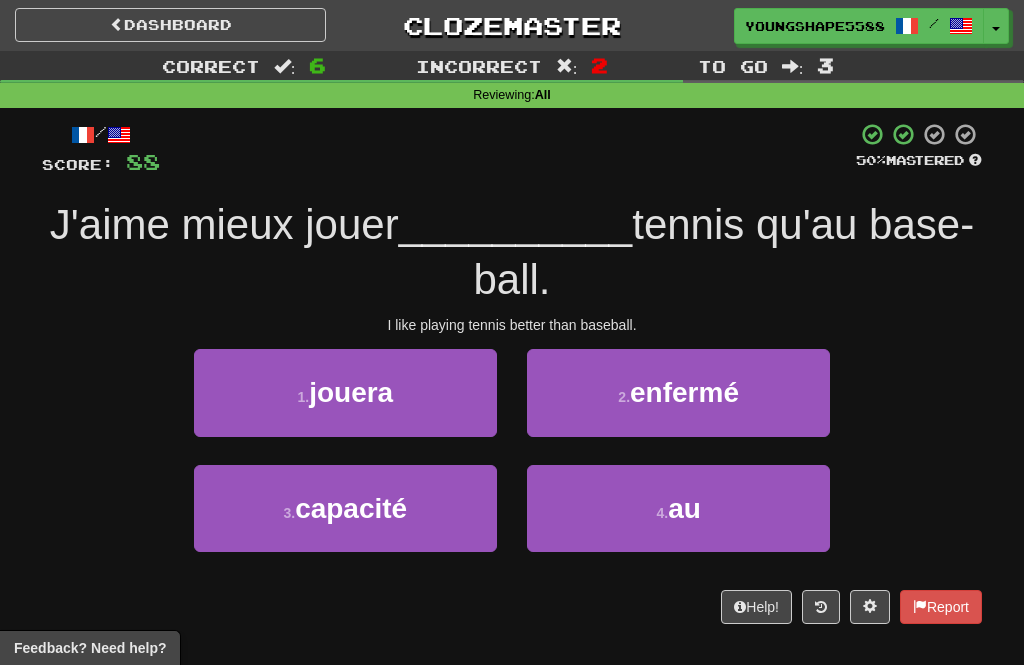 click on "au" at bounding box center (684, 508) 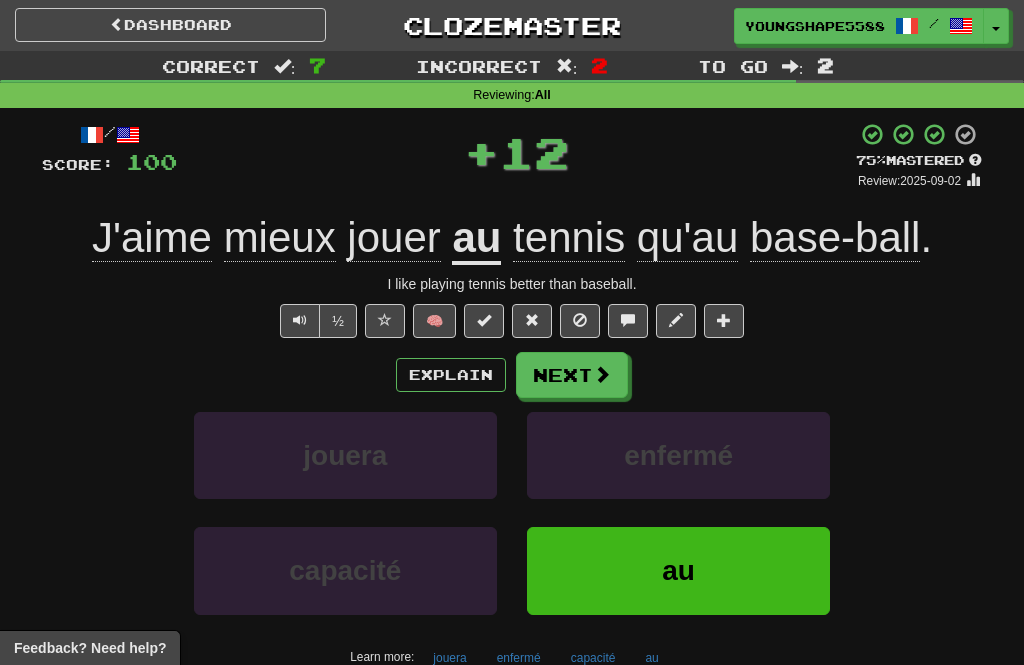 click on "Next" at bounding box center (572, 375) 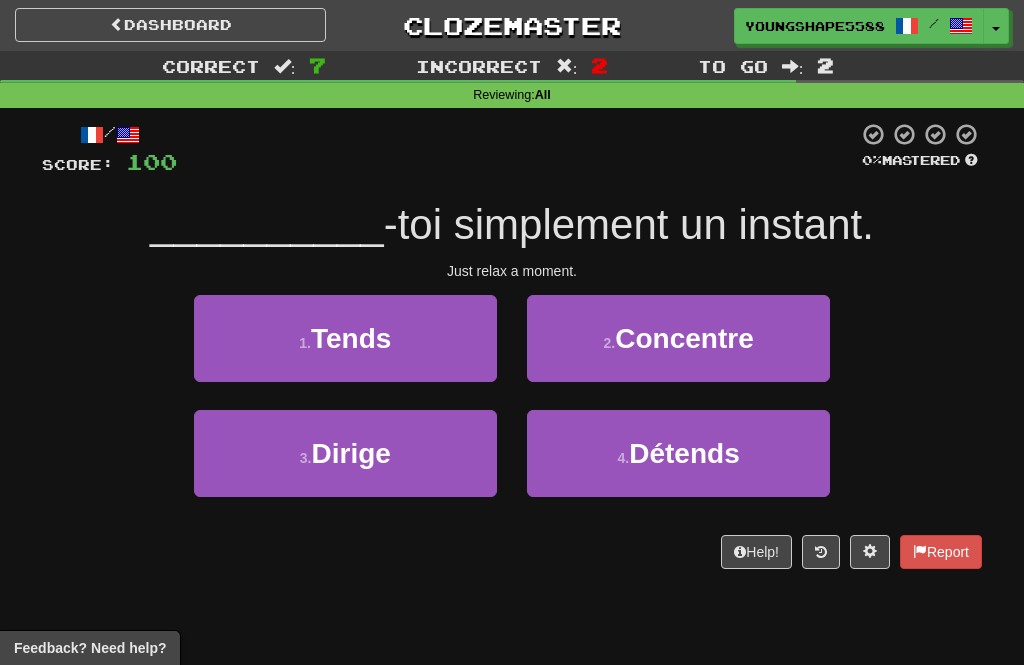 click on "Détends" at bounding box center (684, 453) 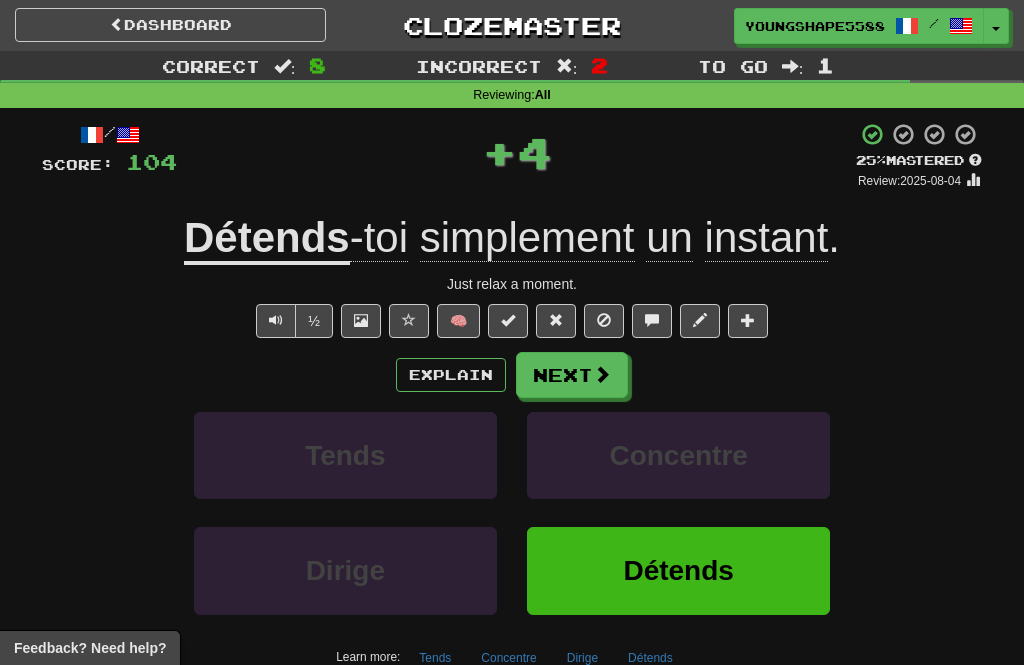 click on "Next" at bounding box center [572, 375] 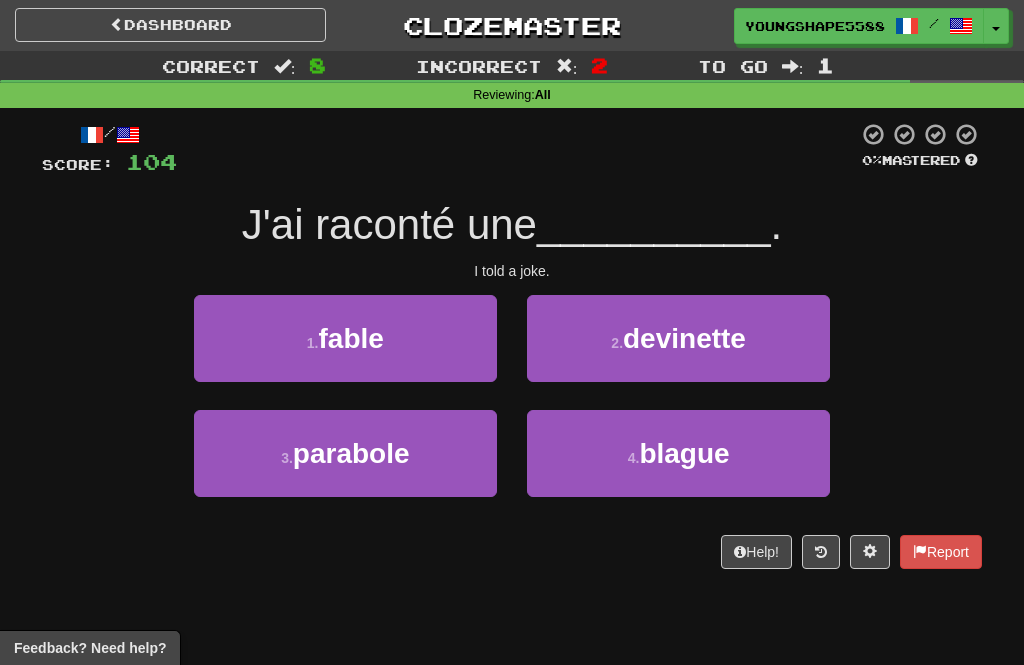 click on "blague" at bounding box center [684, 453] 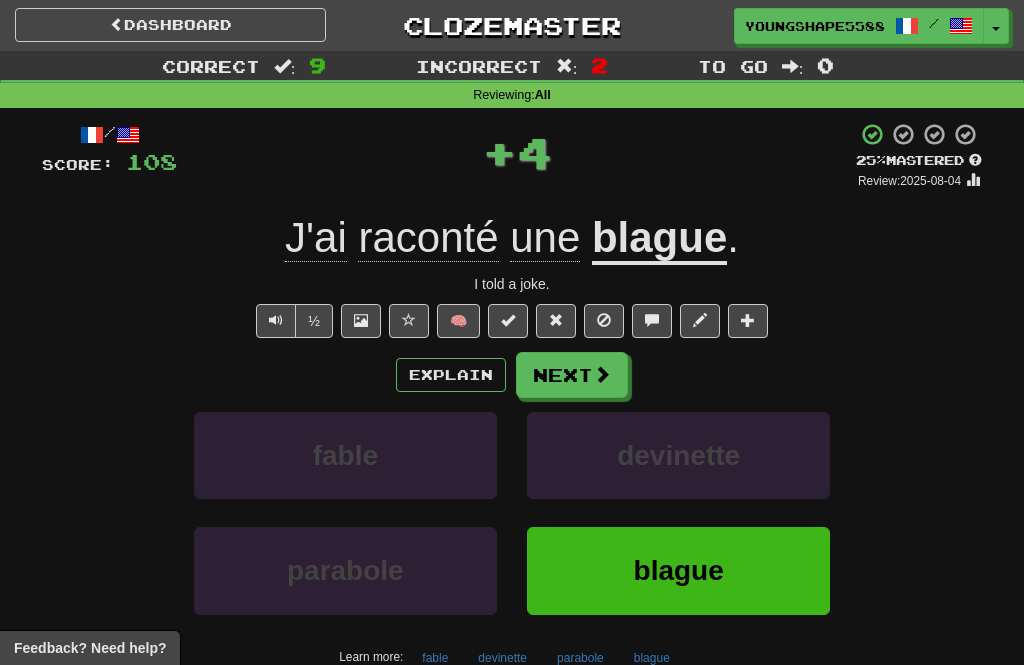 click on "Next" at bounding box center (572, 375) 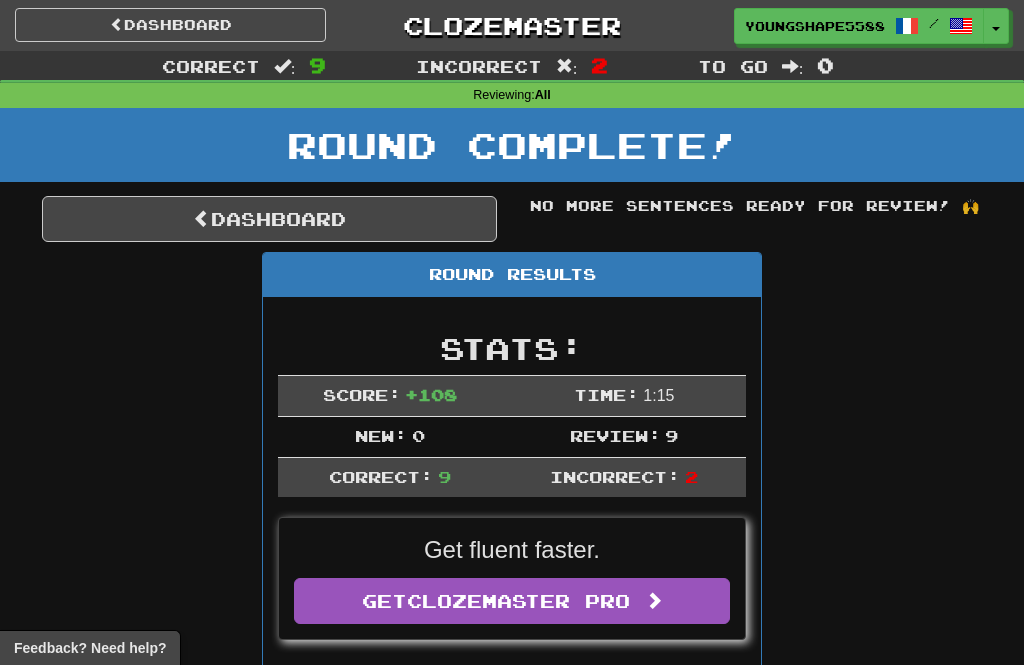 click on "Dashboard" at bounding box center [269, 219] 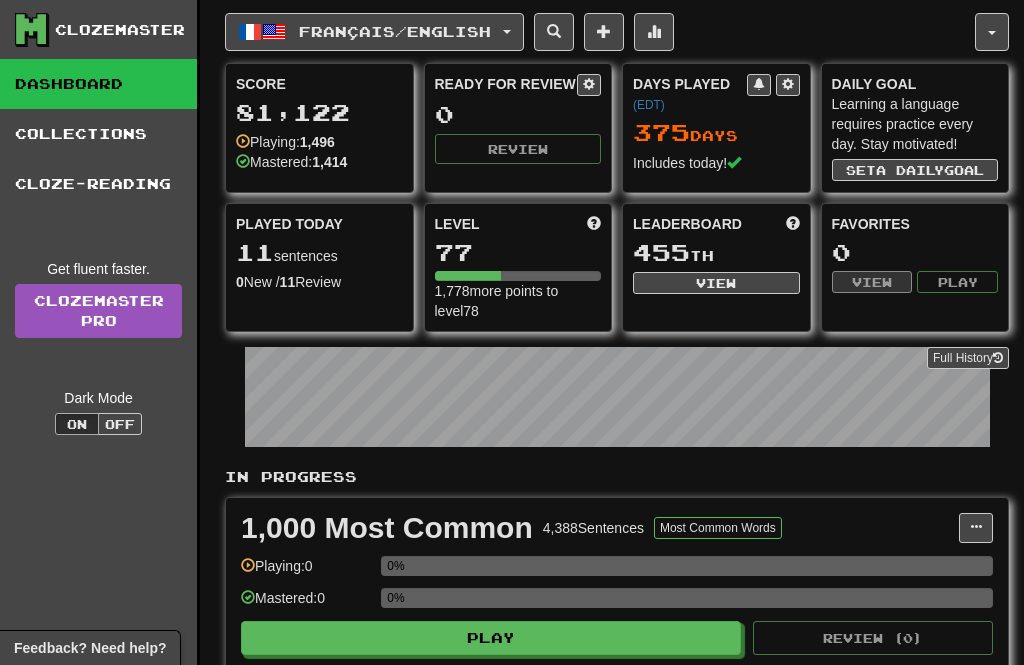 scroll, scrollTop: 0, scrollLeft: 0, axis: both 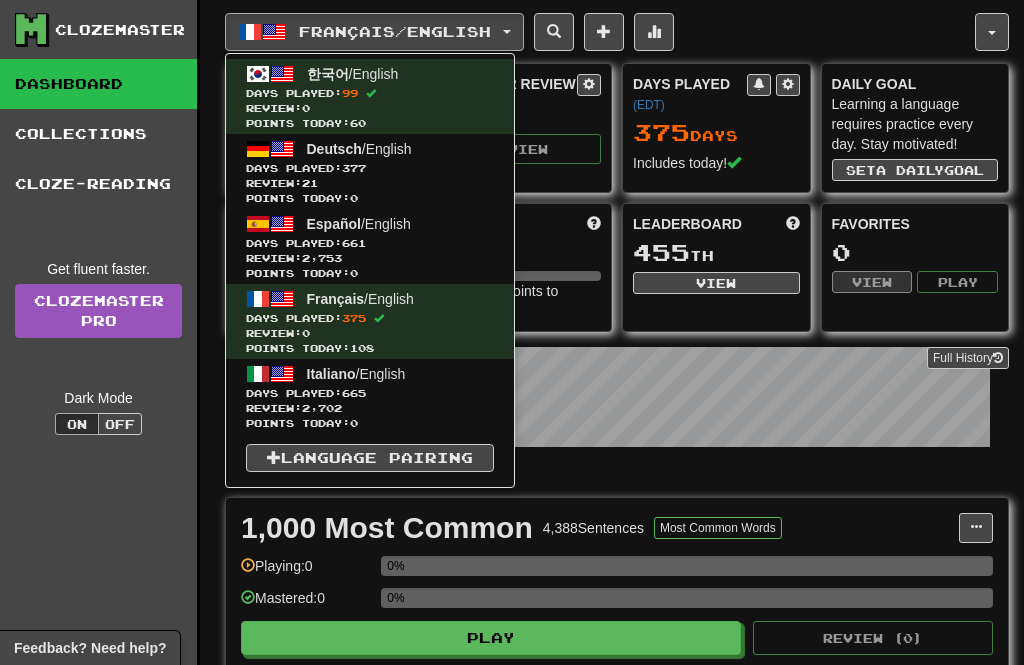 click on "Review:  21" at bounding box center (370, 183) 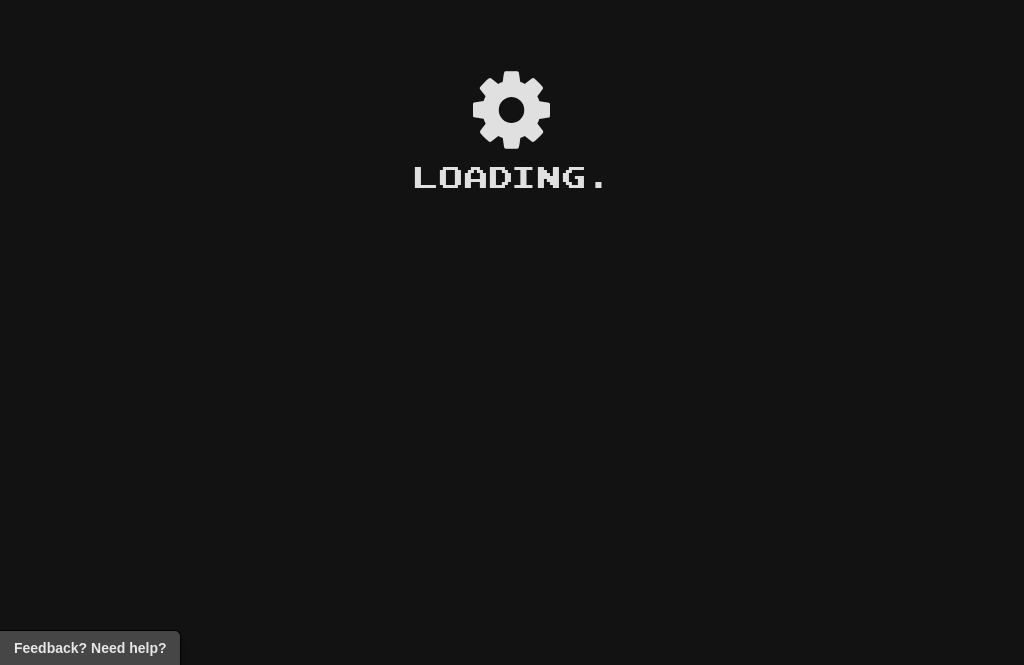 scroll, scrollTop: 0, scrollLeft: 0, axis: both 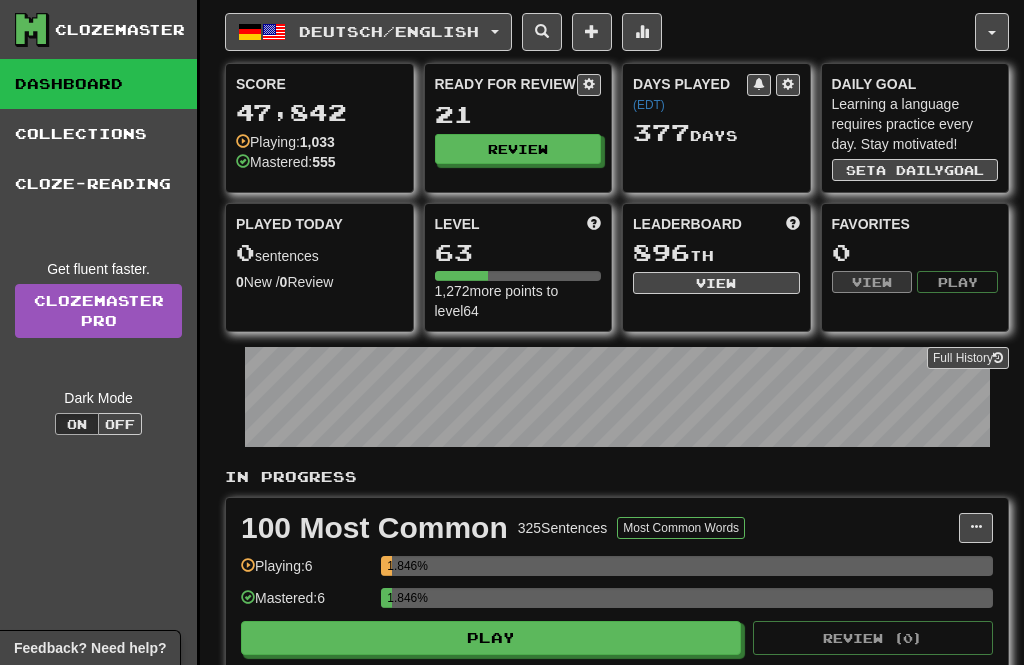 click on "Review" at bounding box center [518, 149] 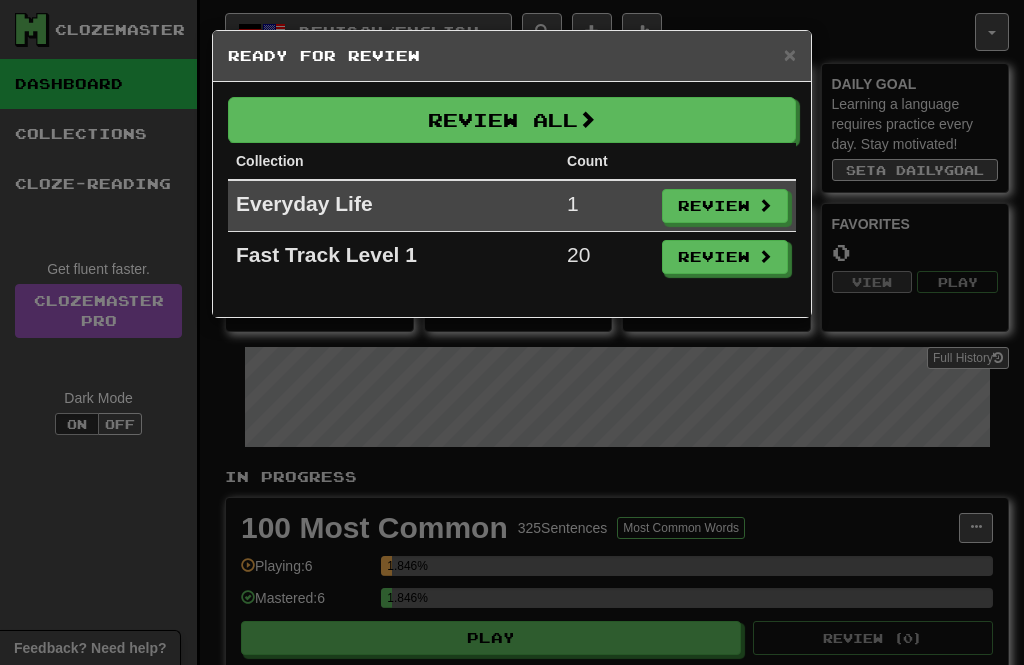 click on "Review All" at bounding box center [512, 120] 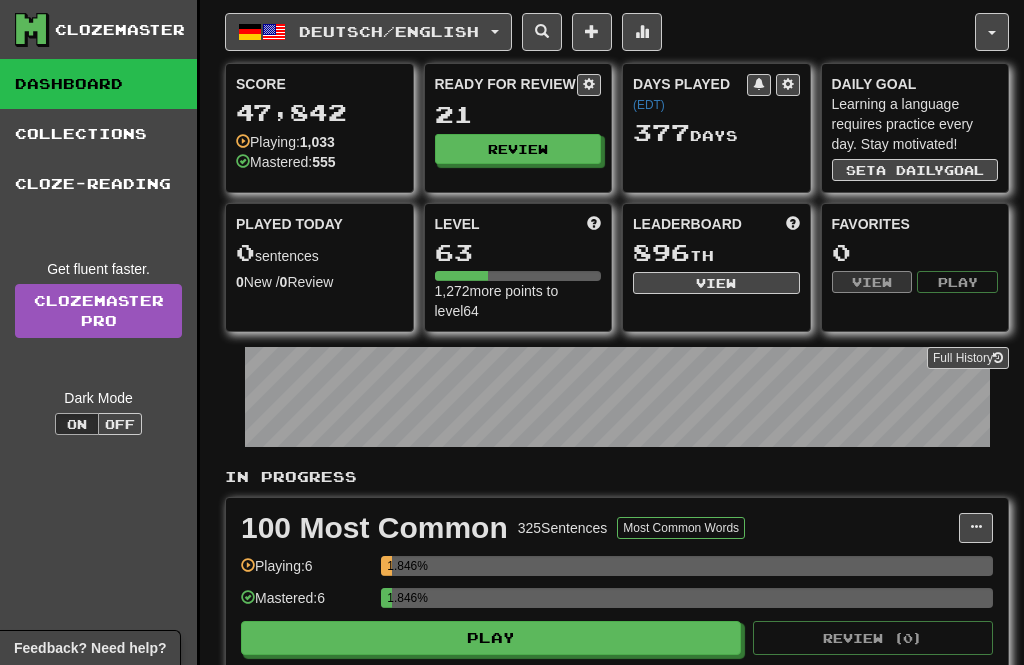 select on "**" 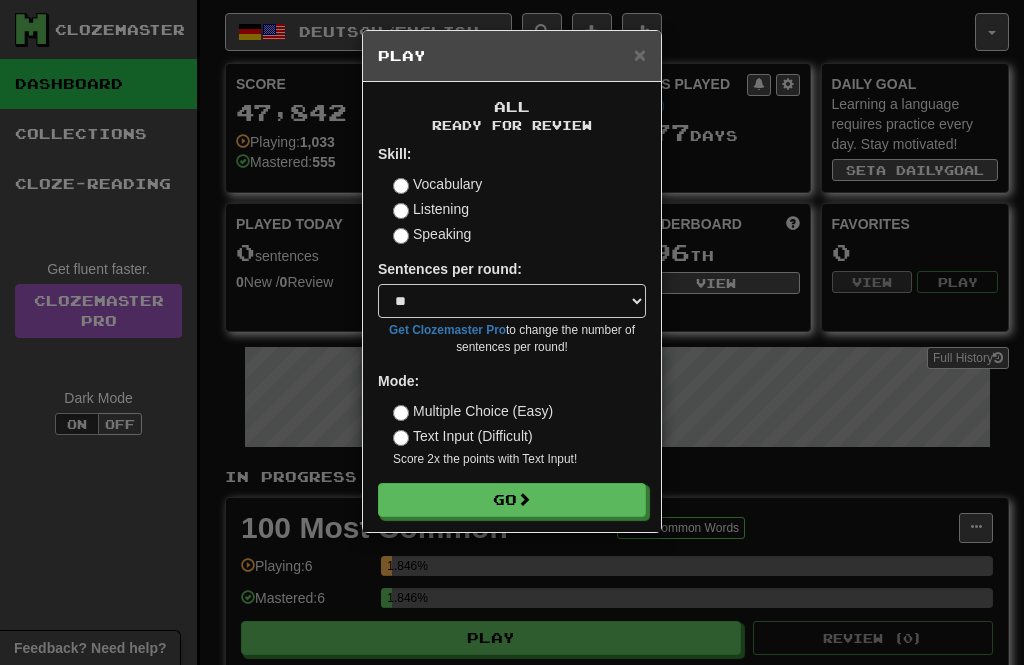 click on "Go" at bounding box center [512, 500] 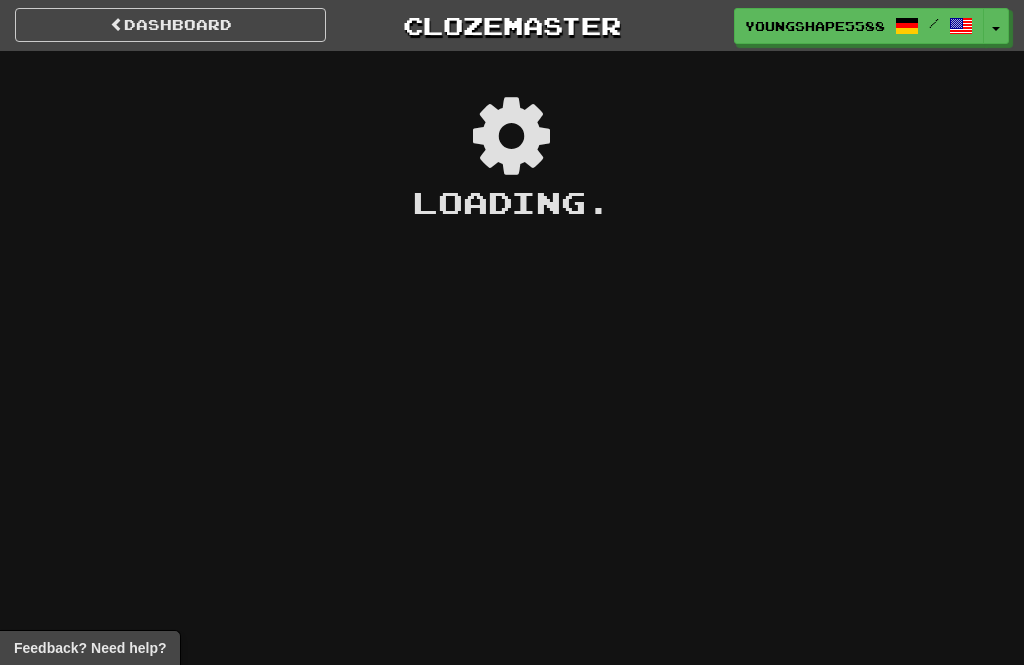 scroll, scrollTop: 0, scrollLeft: 0, axis: both 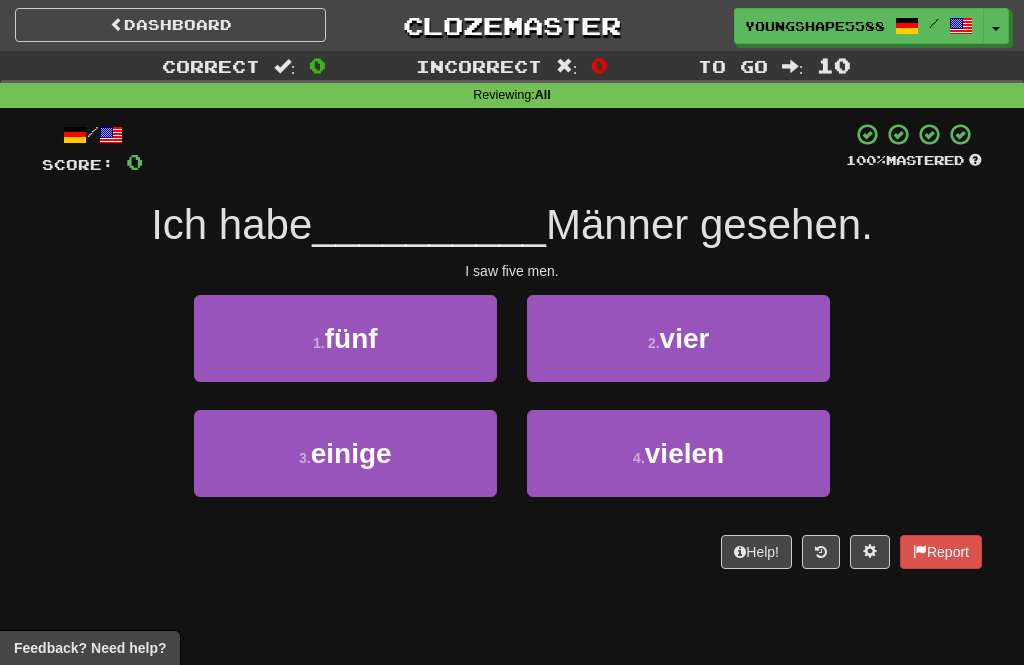 click on "vier" at bounding box center [685, 338] 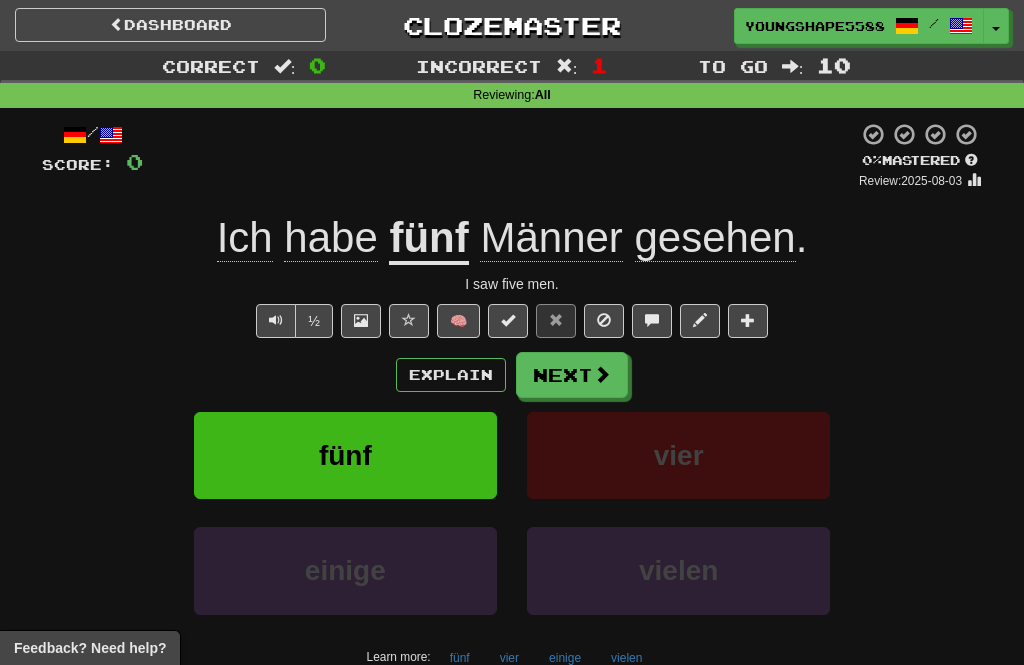 click on "Next" at bounding box center [572, 375] 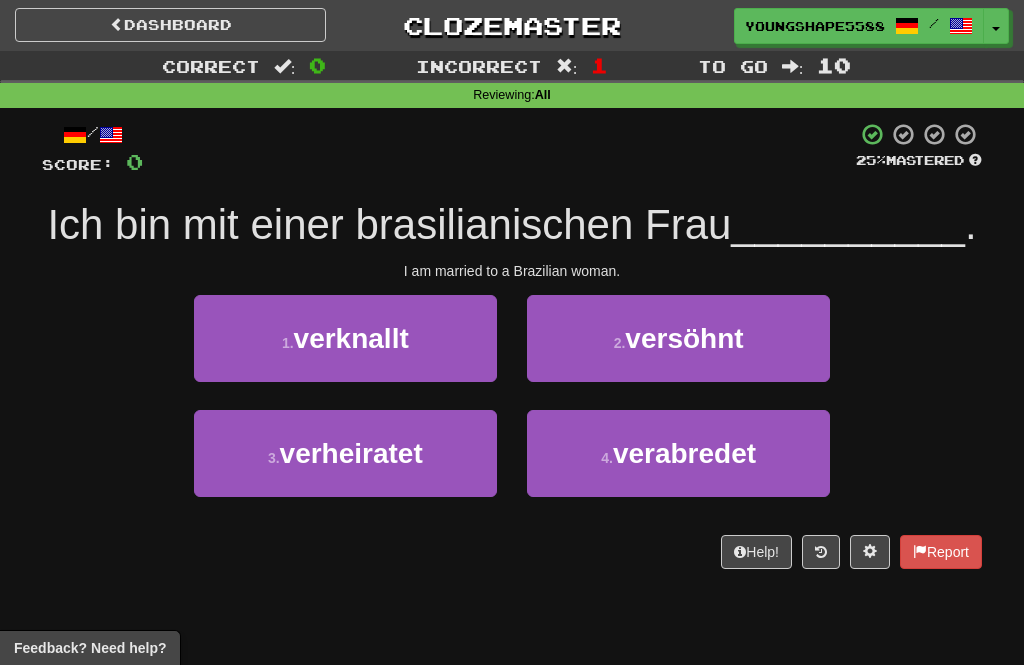 click on "verabredet" at bounding box center [684, 453] 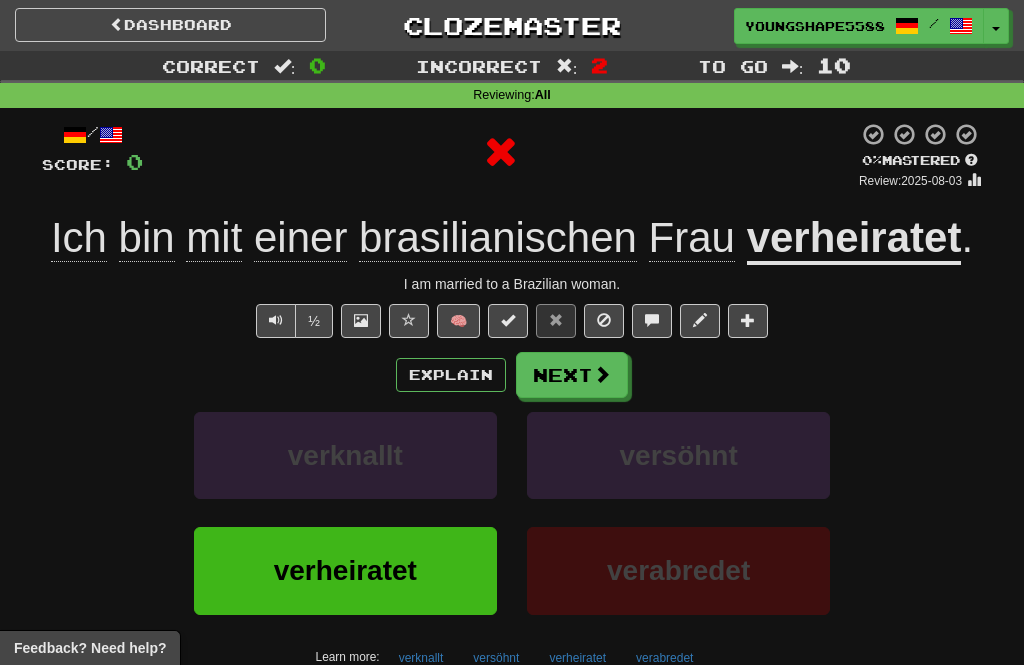 click on "Next" at bounding box center (572, 375) 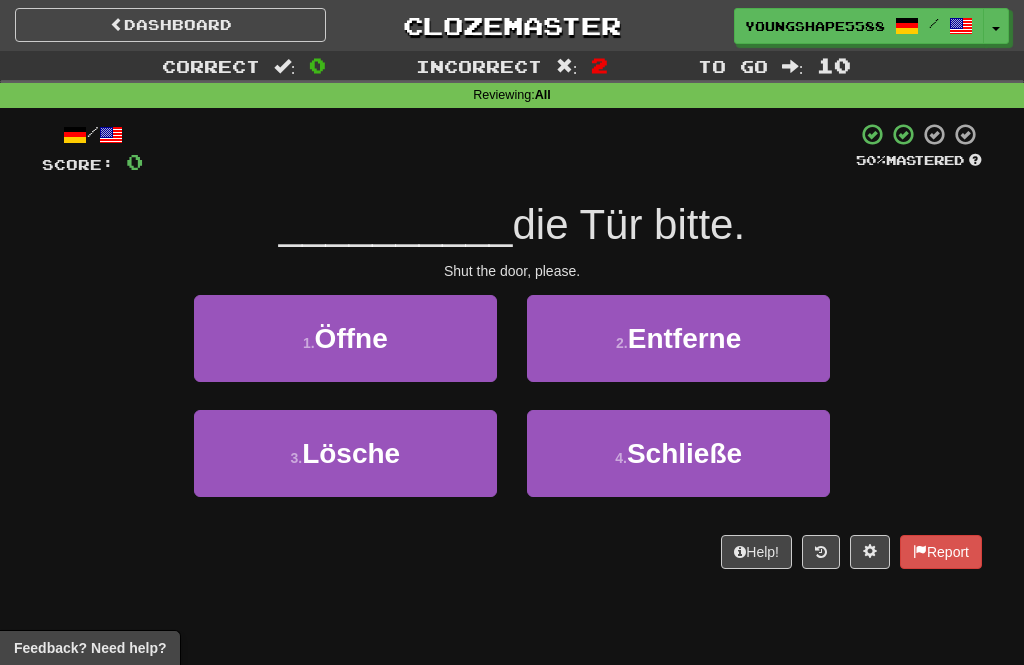 click on "Entferne" at bounding box center (685, 338) 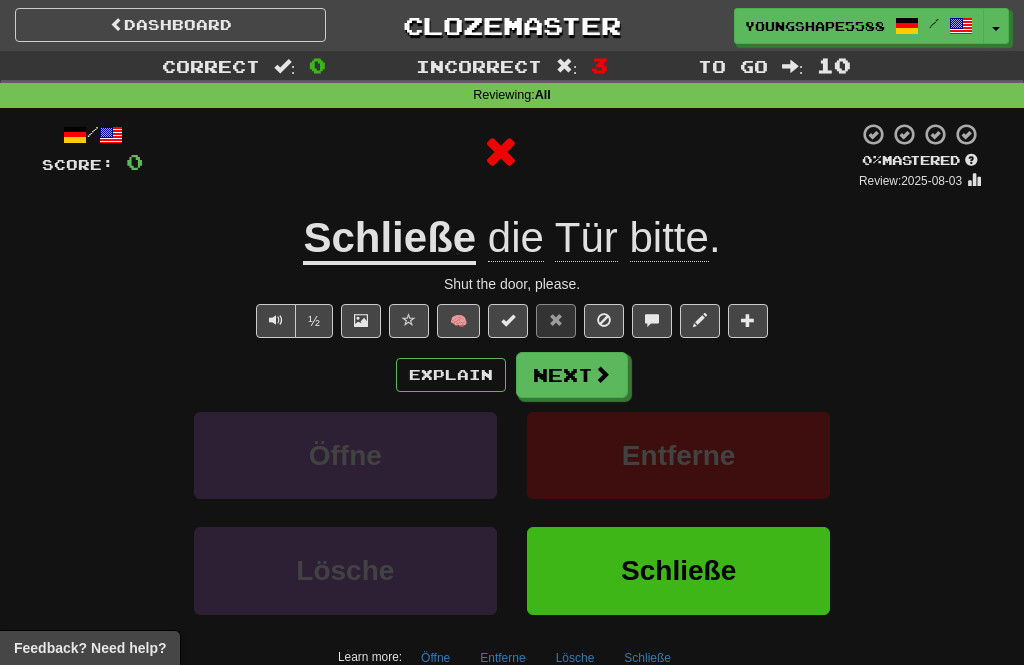 click on "Next" at bounding box center (572, 375) 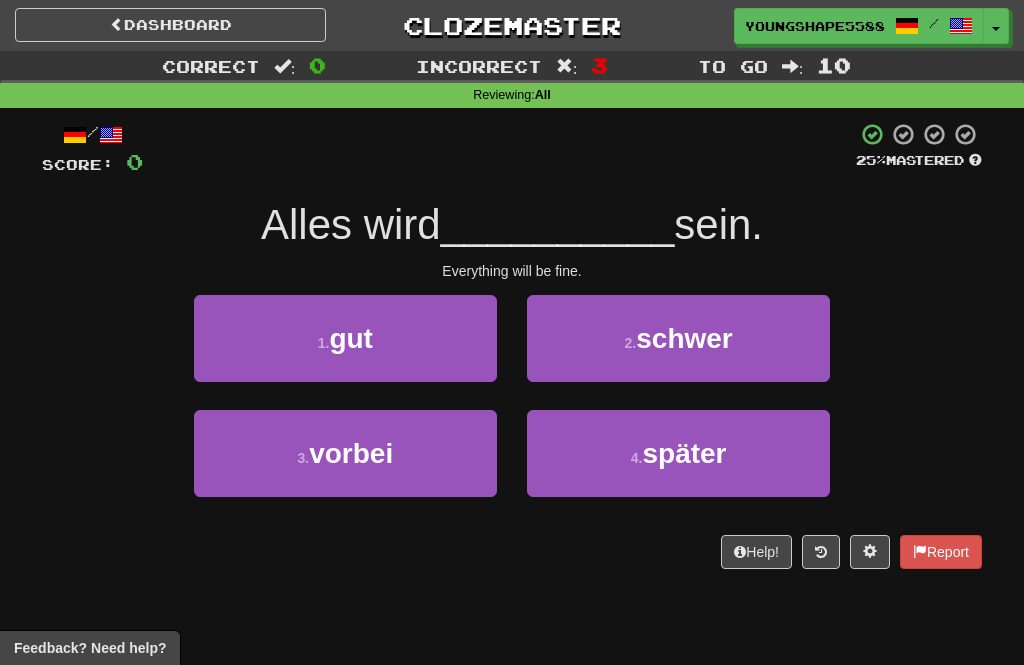 click on "schwer" at bounding box center (684, 338) 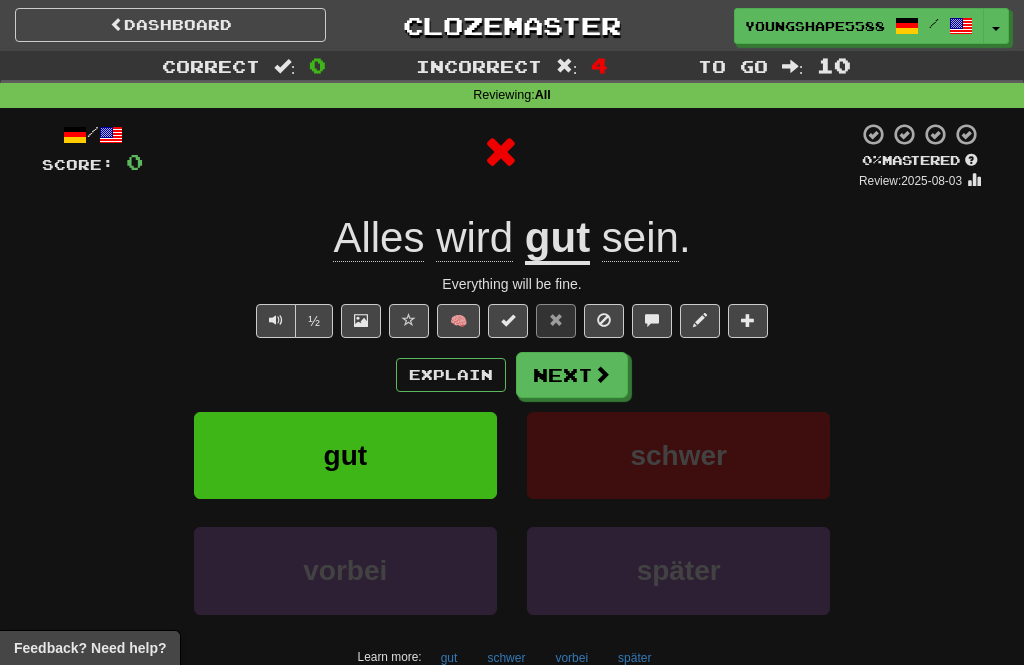 click on "Next" at bounding box center (572, 375) 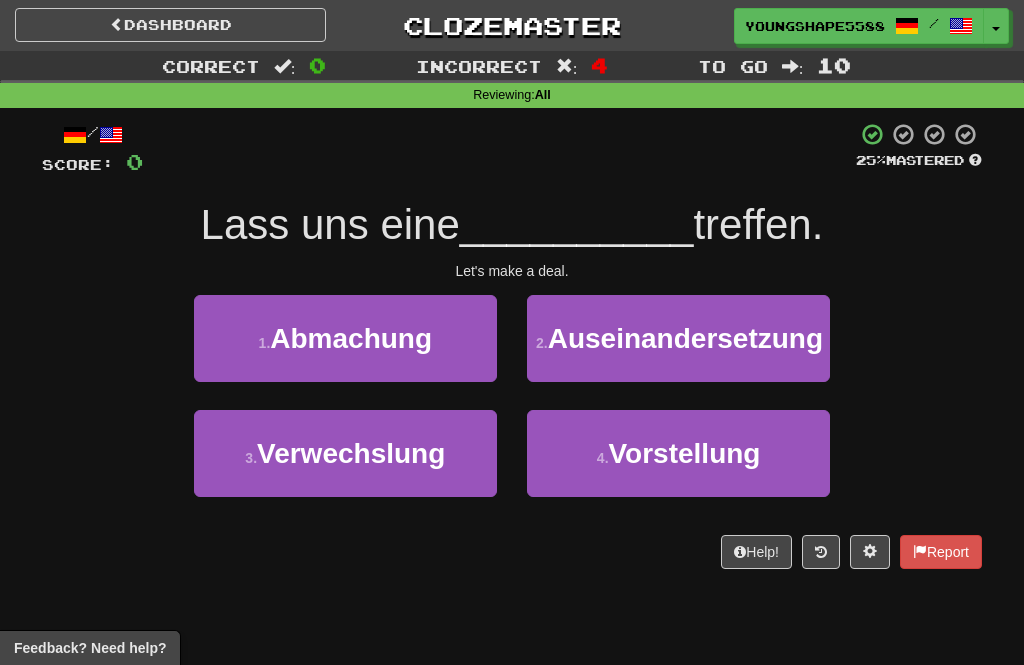 click on "Verwechslung" at bounding box center (351, 453) 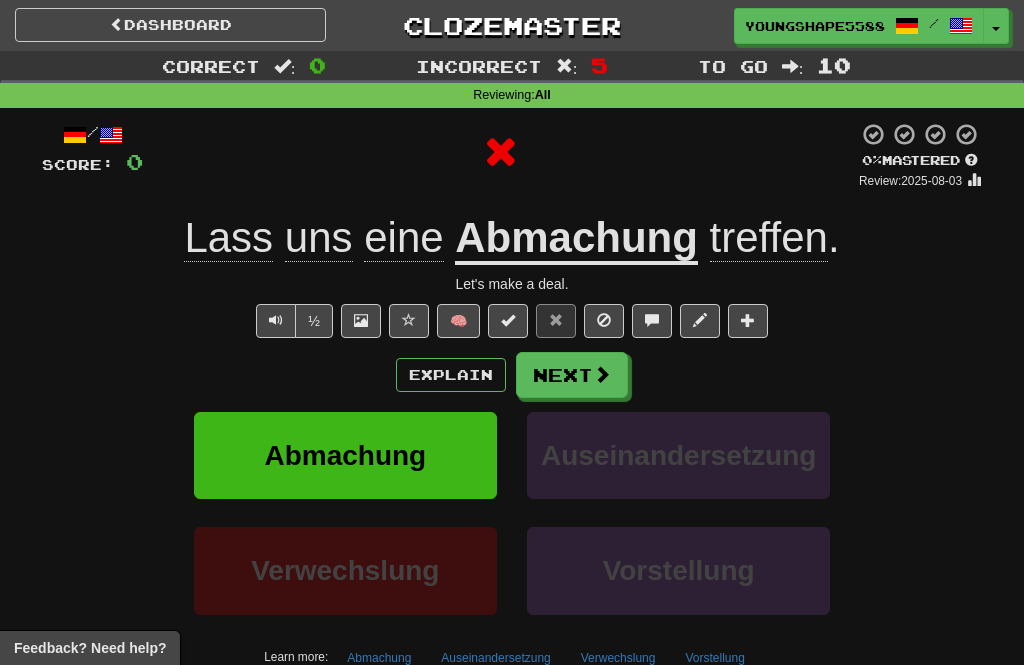 click on "Next" at bounding box center [572, 375] 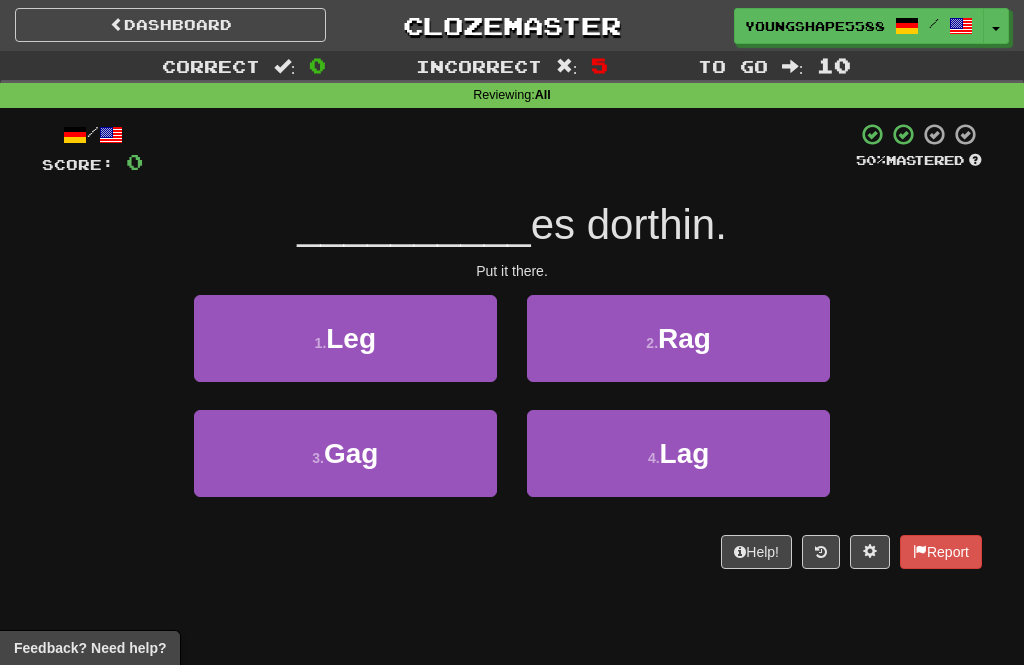 click on "1 .  Leg" at bounding box center [345, 338] 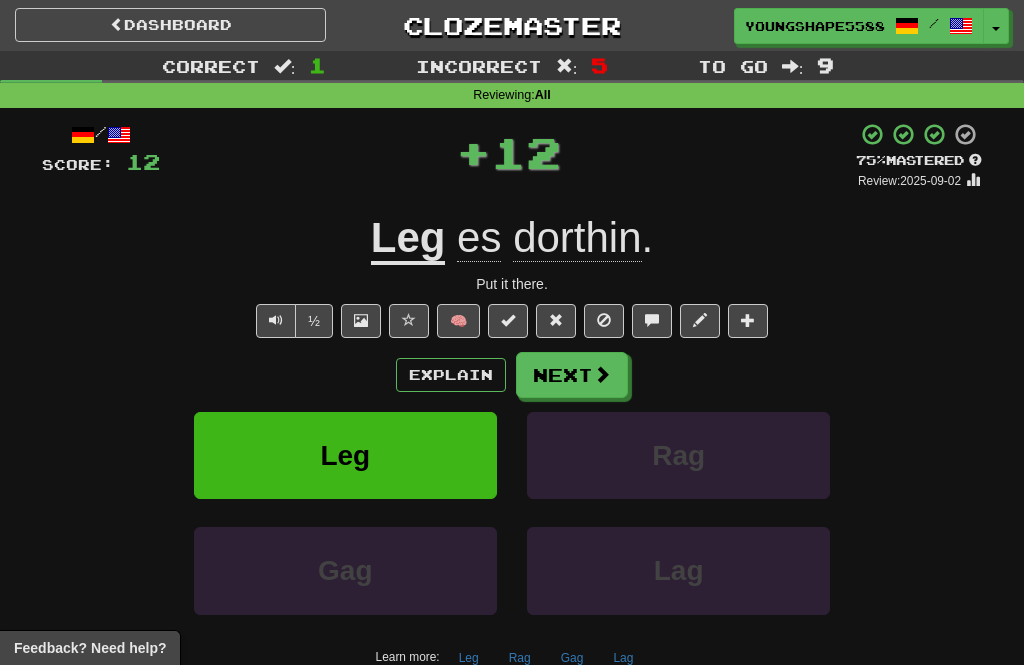 click on "Next" at bounding box center [572, 375] 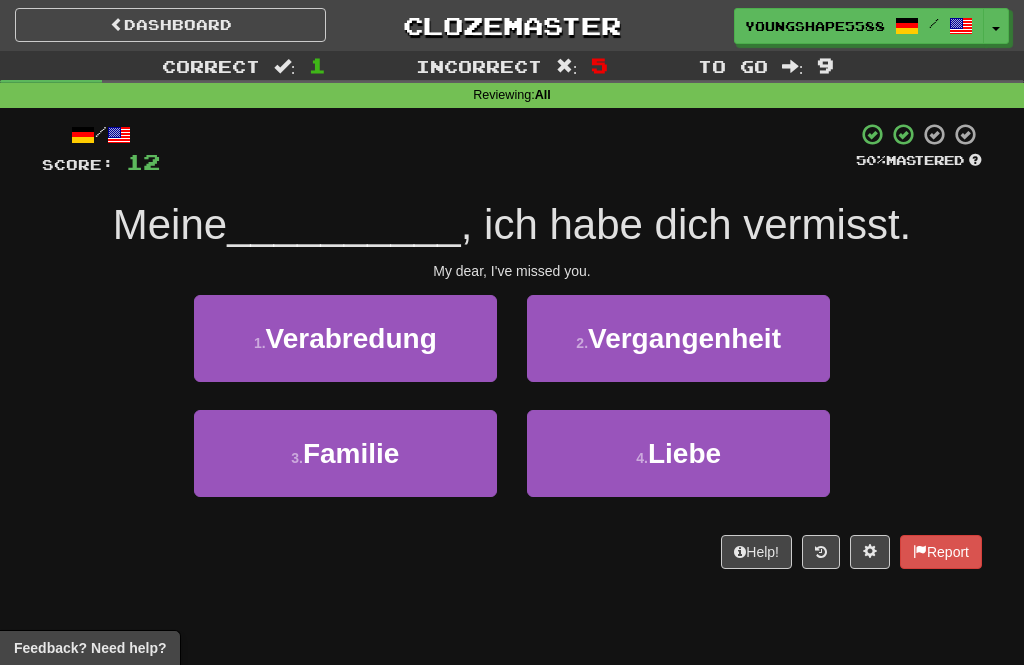 click on "Vergangenheit" at bounding box center [684, 338] 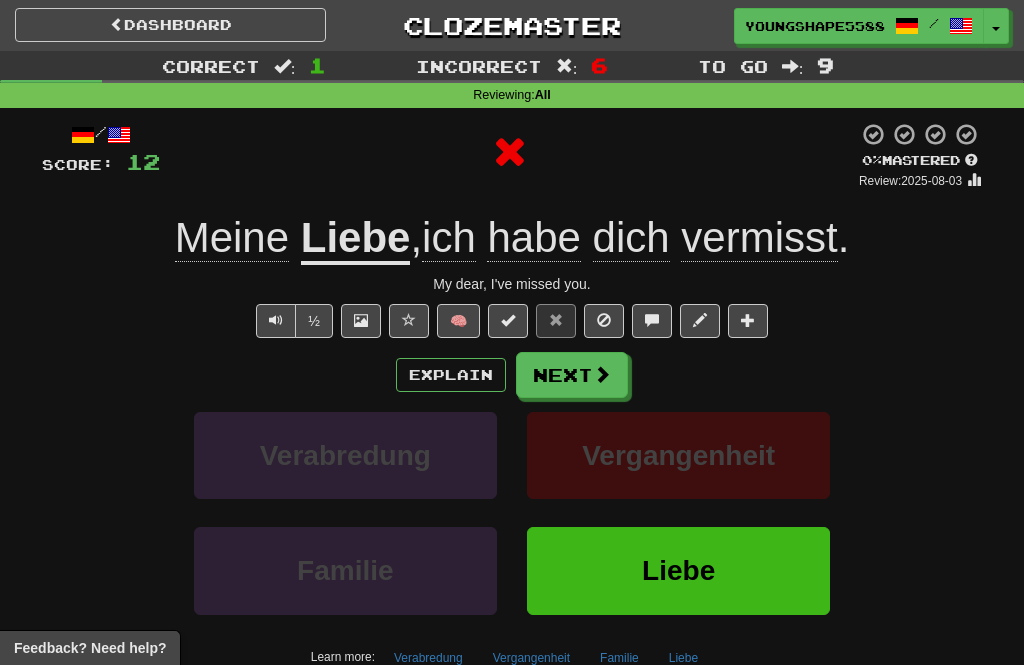 click on "Next" at bounding box center [572, 375] 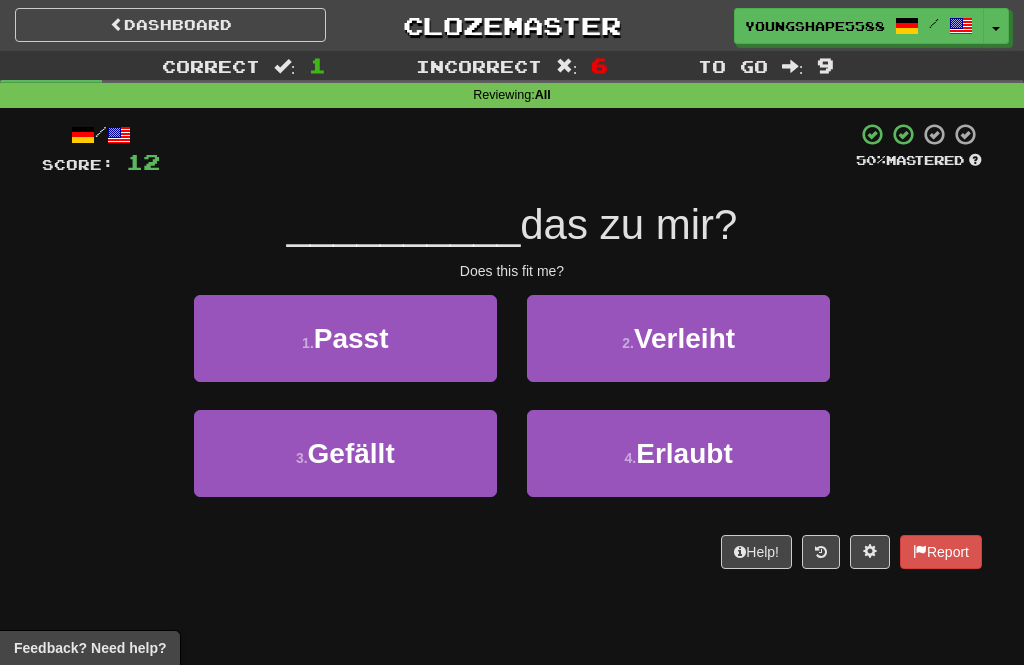 click on "1 .  Passt" at bounding box center (345, 338) 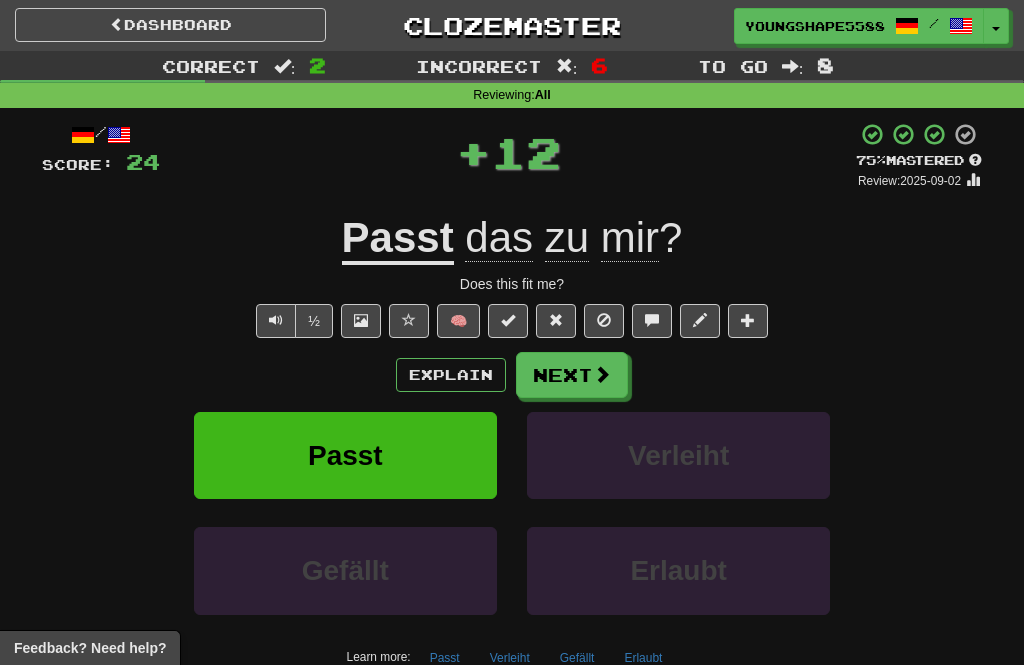 click at bounding box center (602, 374) 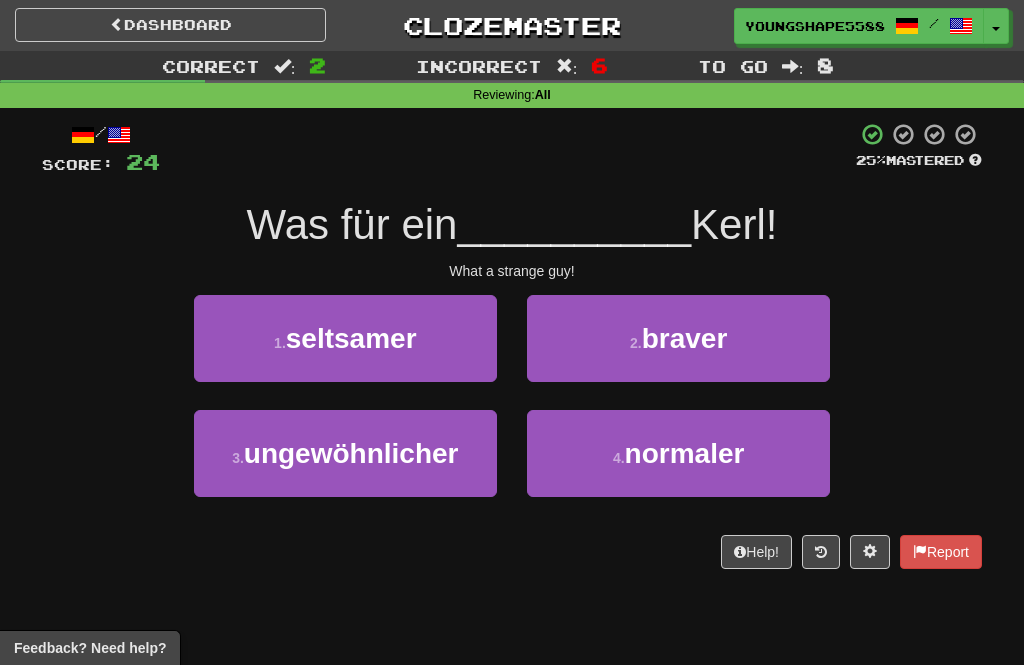 click on "braver" at bounding box center [685, 338] 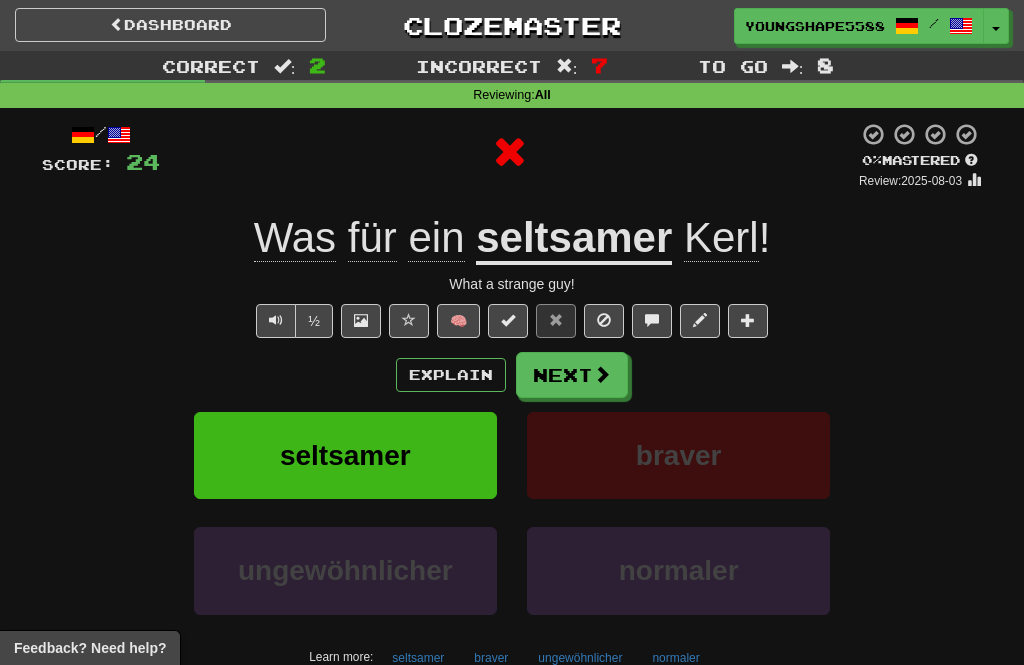 click on "Next" at bounding box center (572, 375) 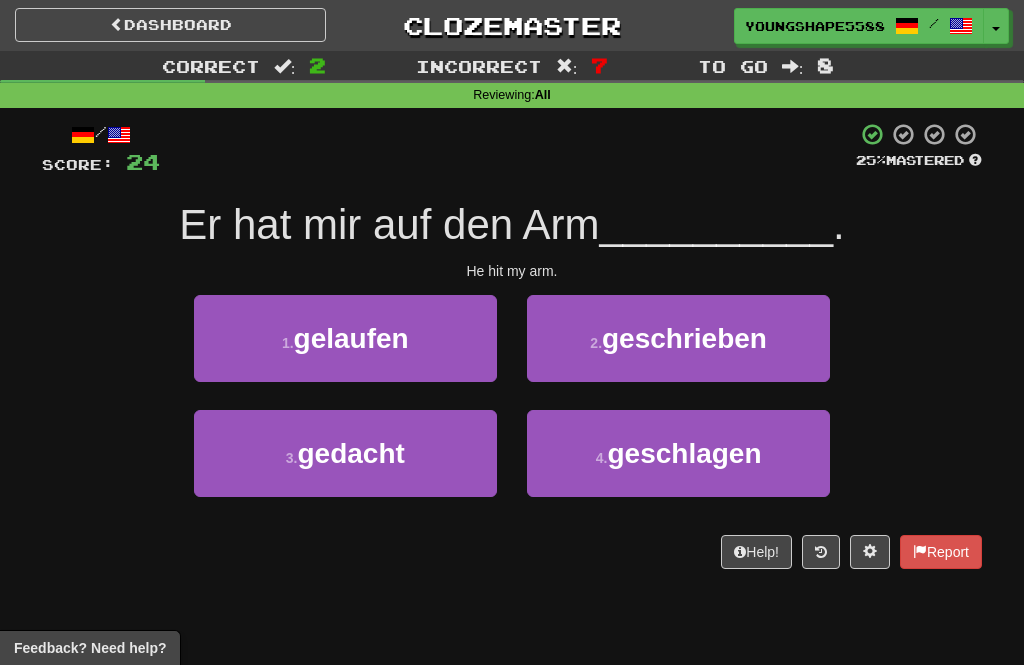 click on "2 .  geschrieben" at bounding box center (678, 338) 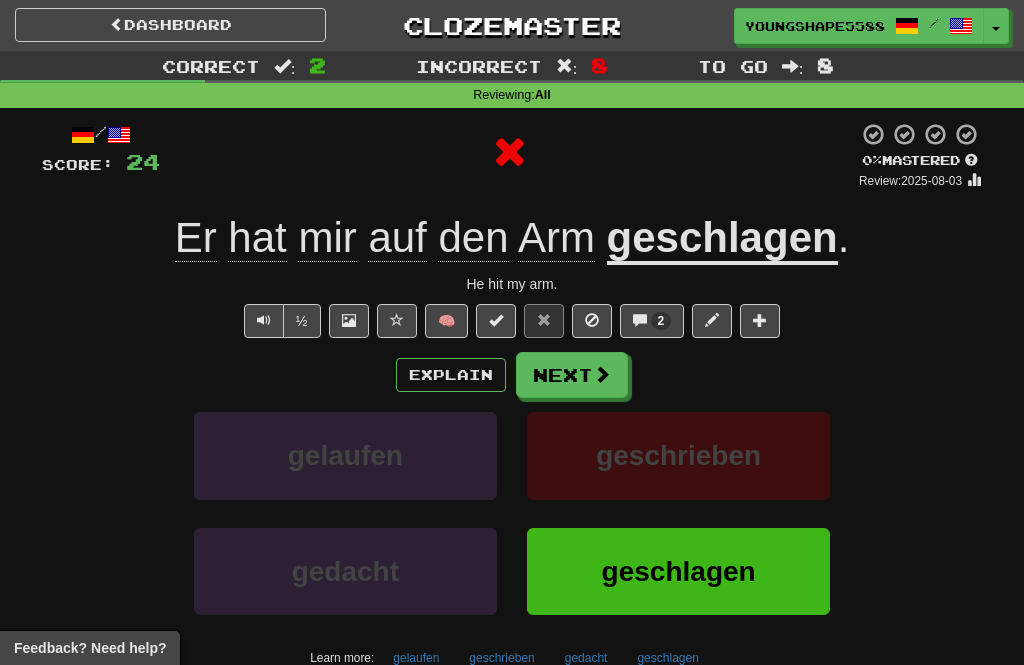 click at bounding box center [602, 374] 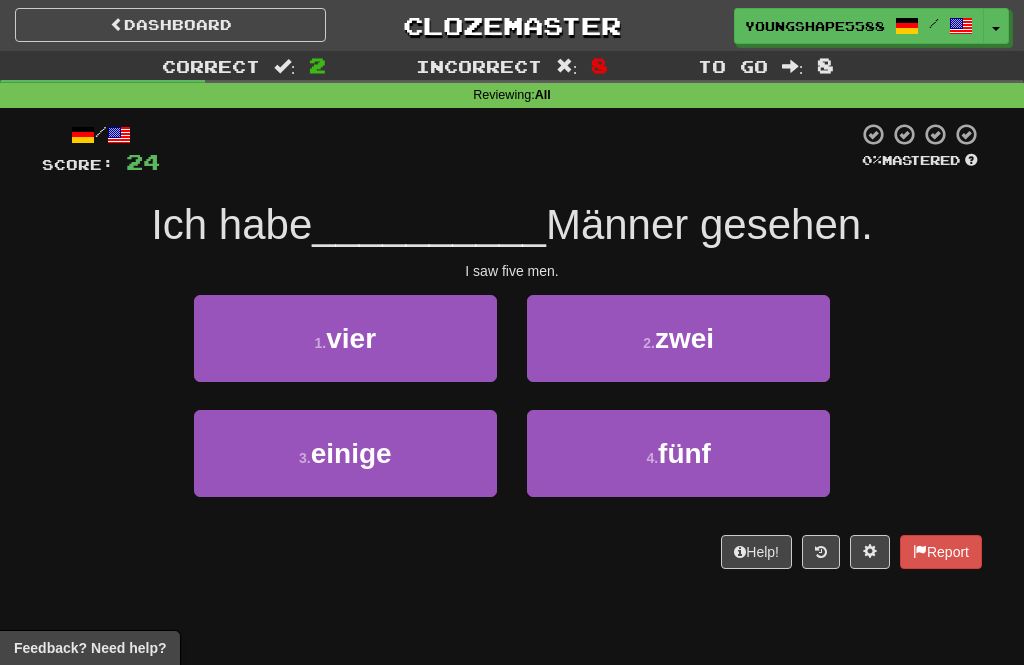 click on "1 .  vier" at bounding box center [345, 338] 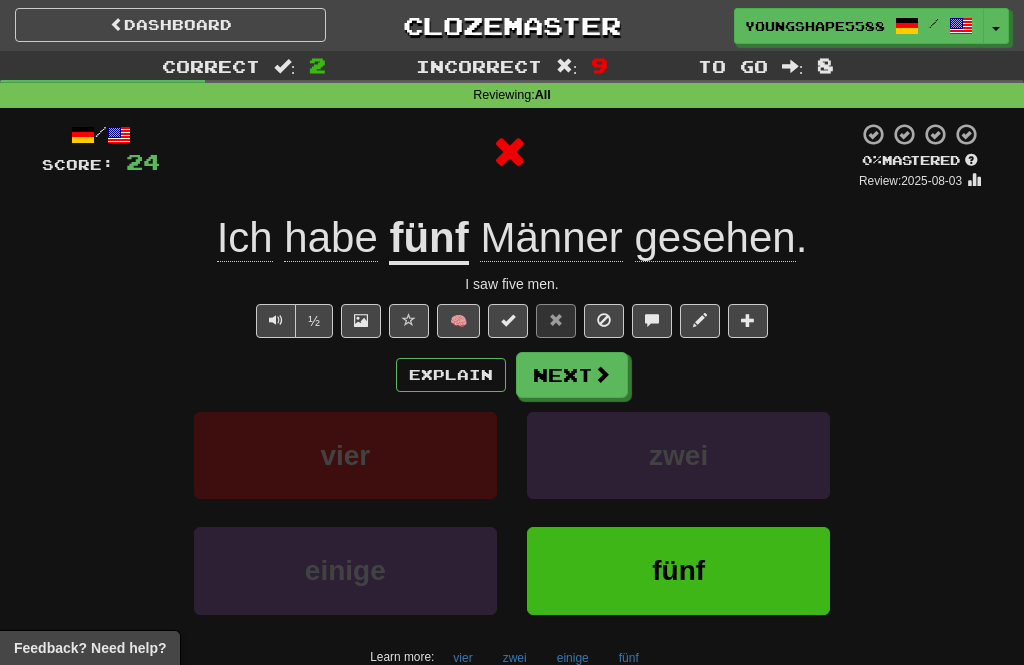 click on "Next" at bounding box center [572, 375] 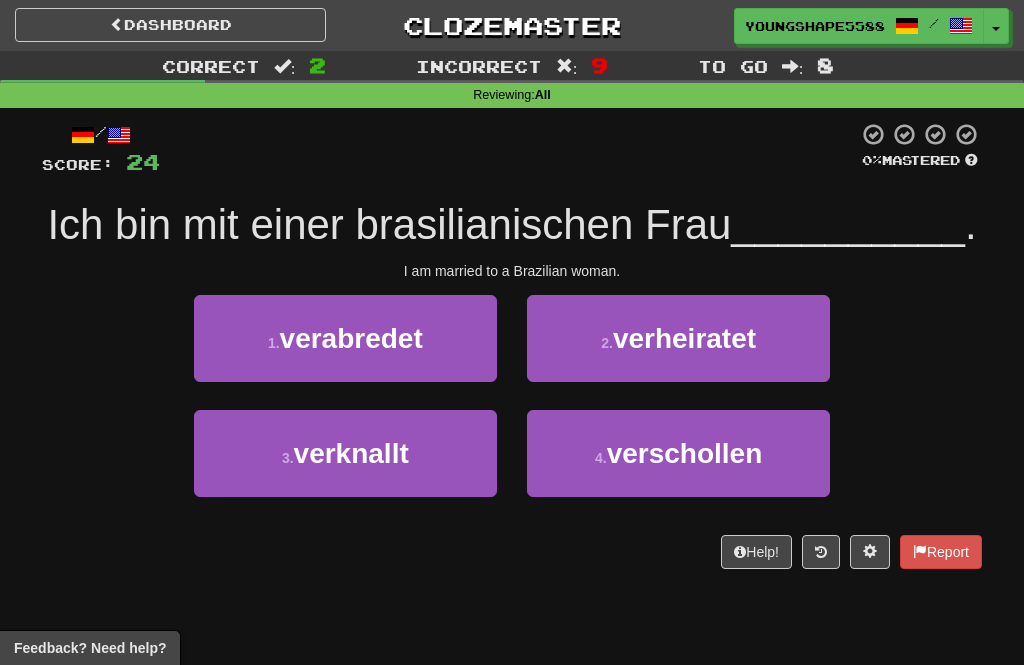 click on "verschollen" at bounding box center (685, 453) 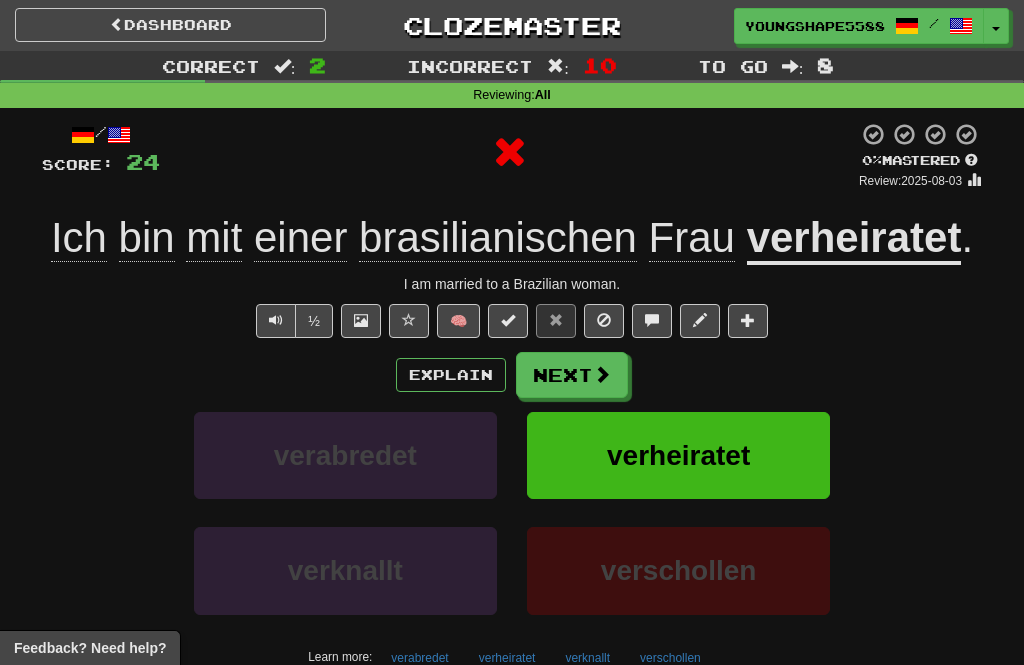 click on "Next" at bounding box center (572, 375) 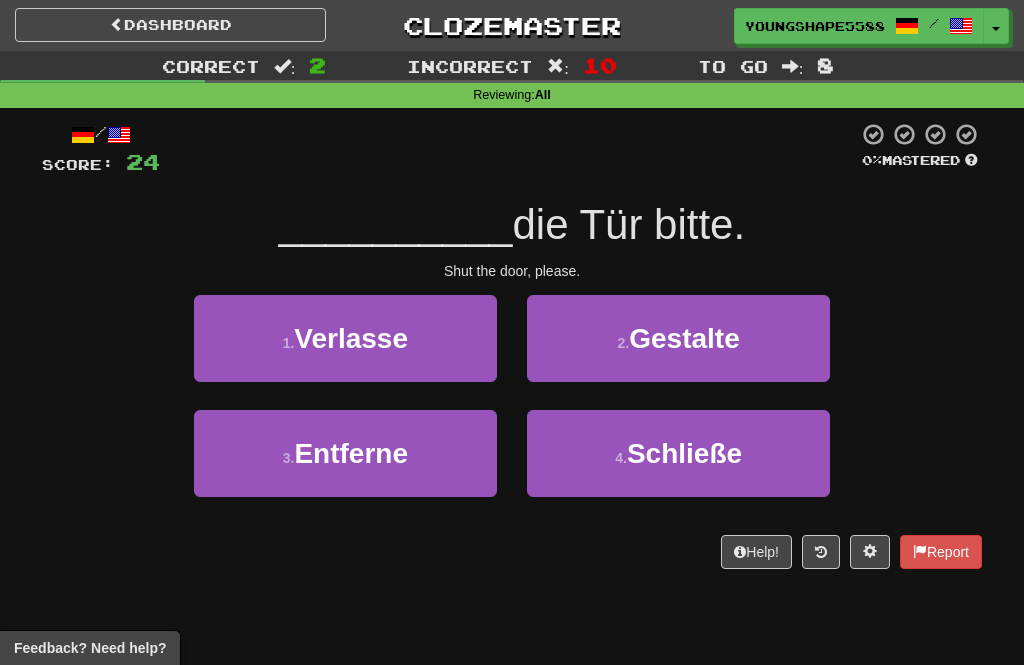 click on "1 .  Verlasse" at bounding box center [345, 338] 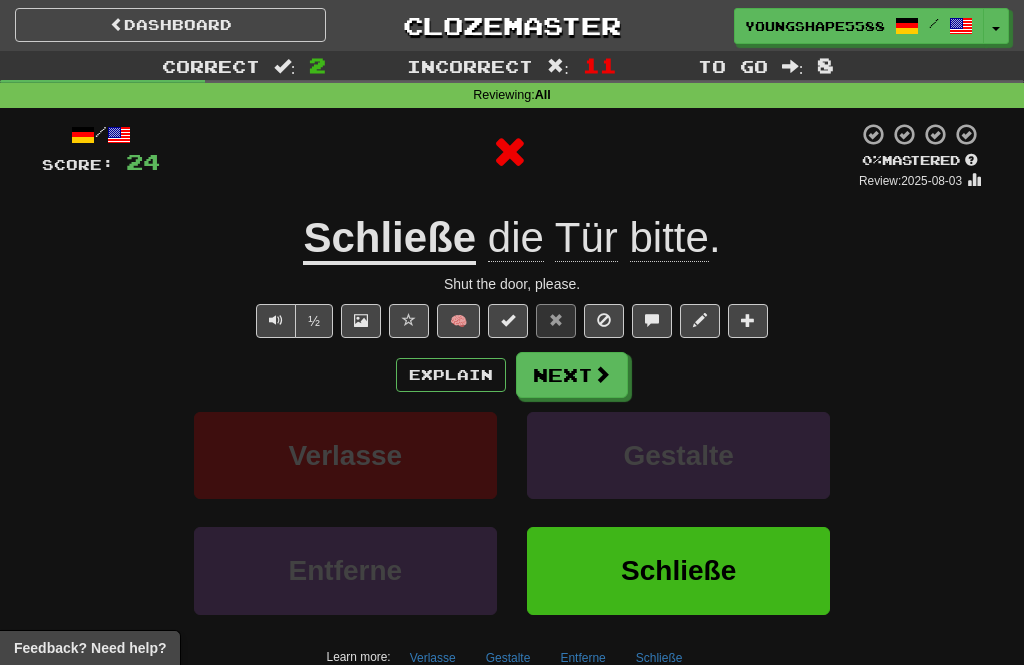 click at bounding box center [602, 374] 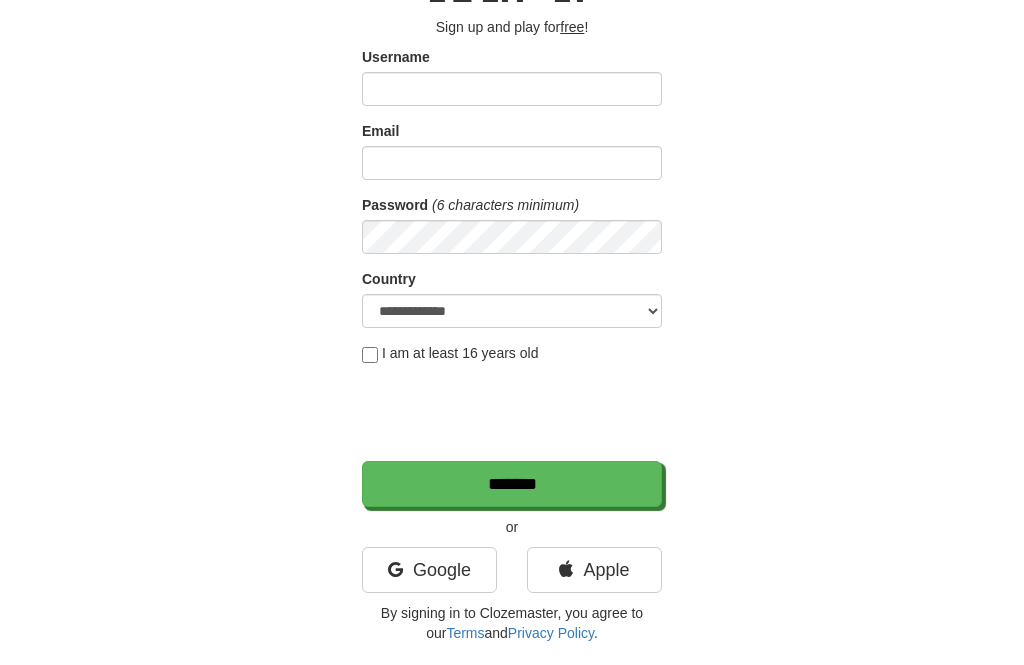 scroll, scrollTop: 165, scrollLeft: 0, axis: vertical 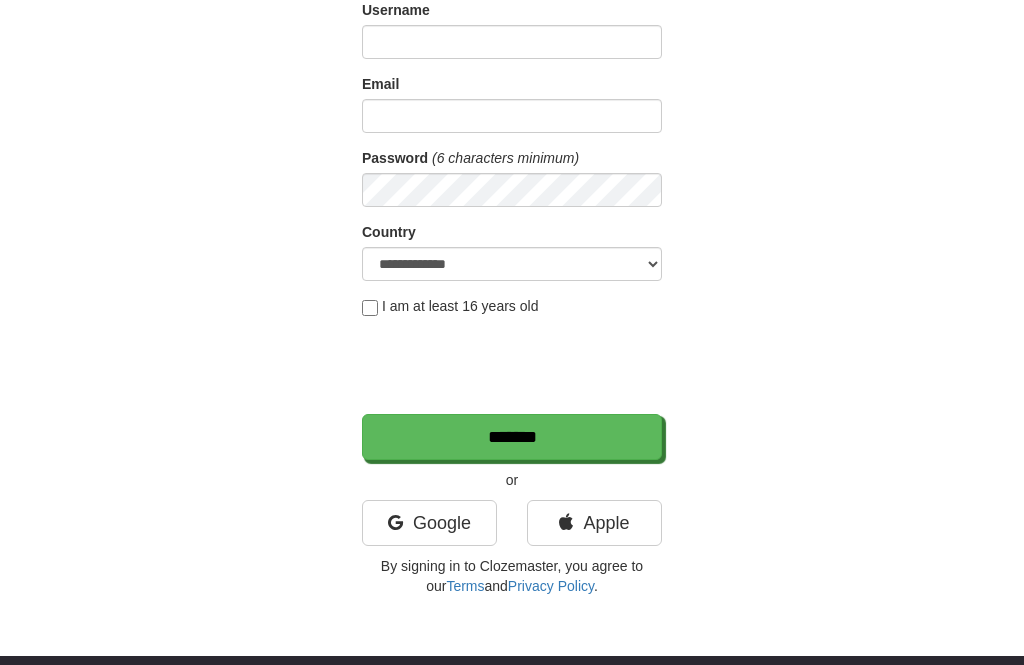 click on "Google" at bounding box center (429, 523) 